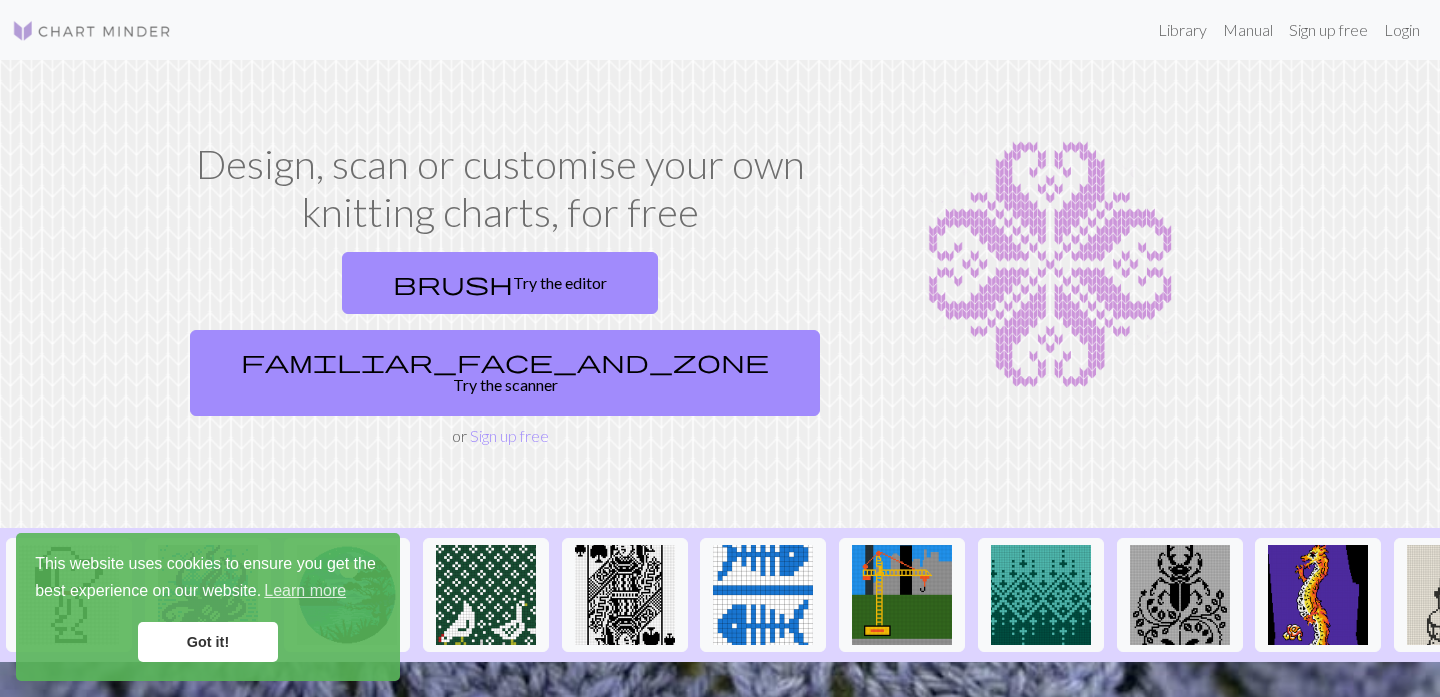 scroll, scrollTop: 0, scrollLeft: 0, axis: both 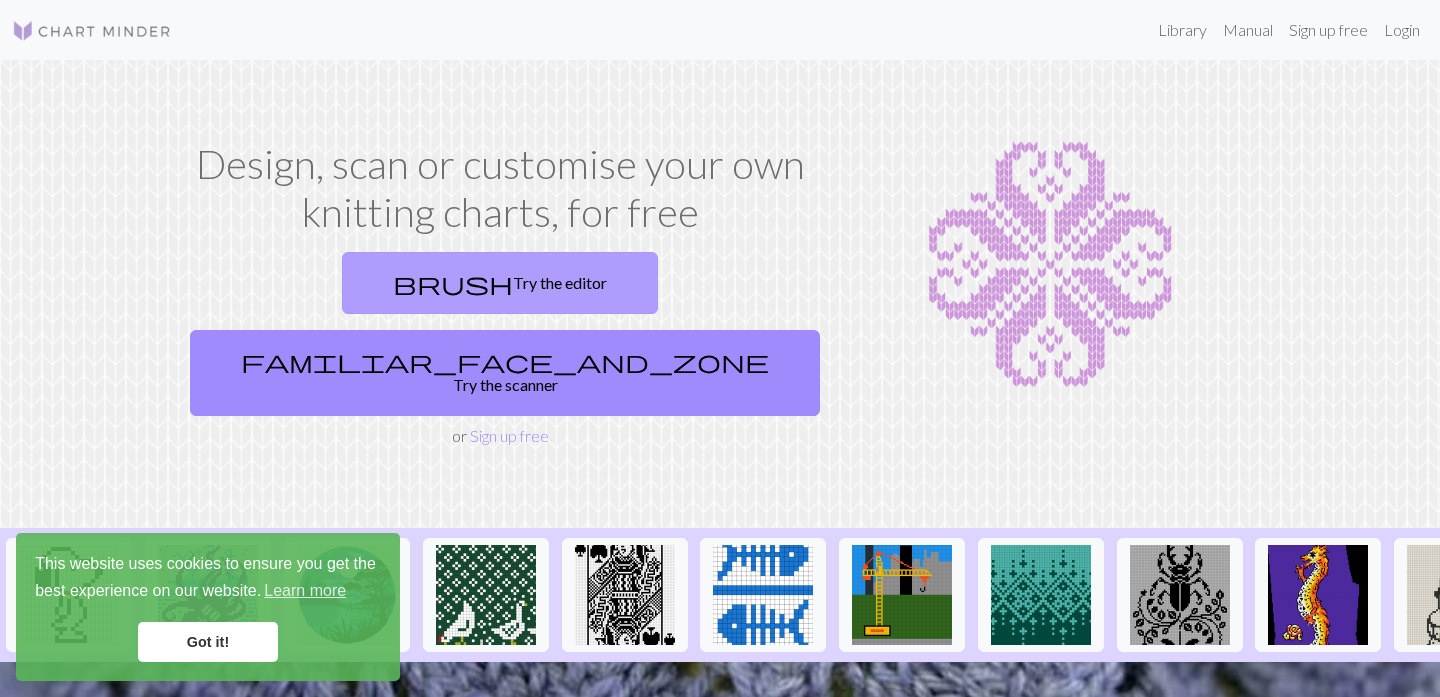 click on "brush  Try the editor" at bounding box center (500, 283) 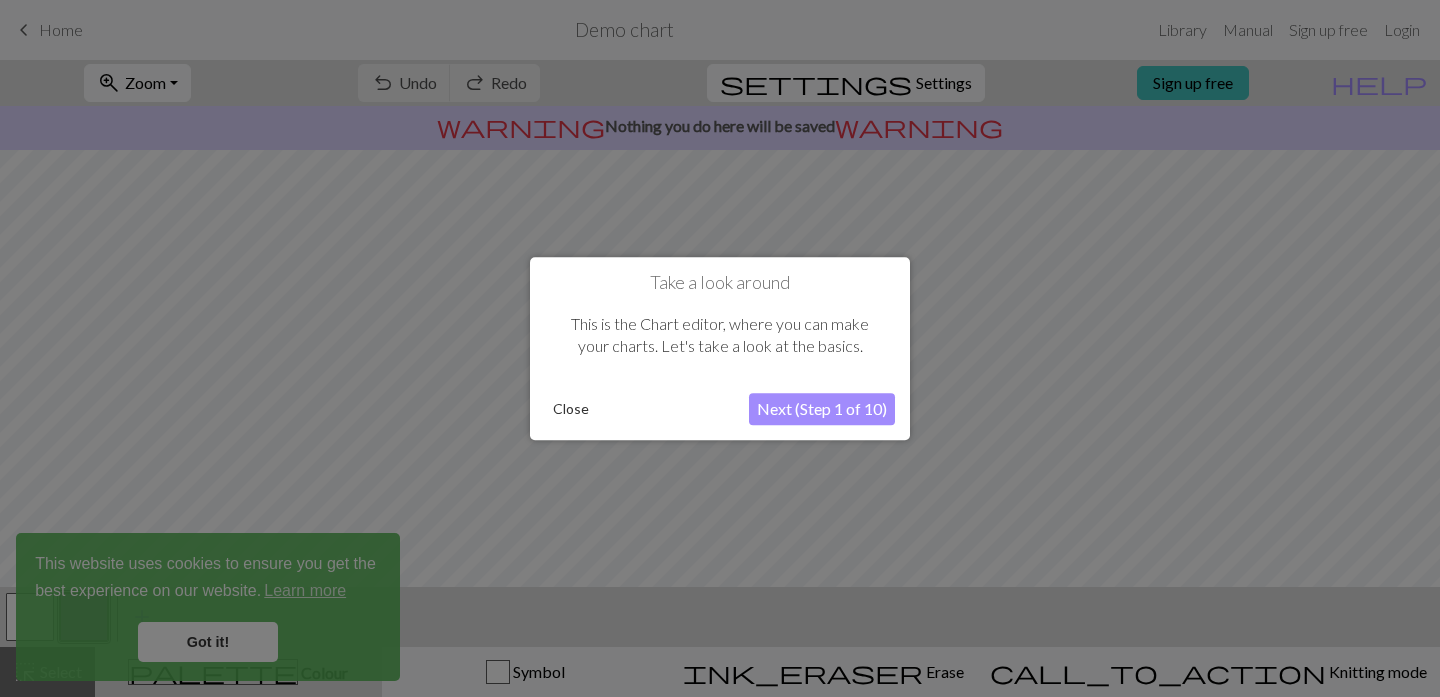 click on "Next (Step 1 of 10)" at bounding box center [822, 409] 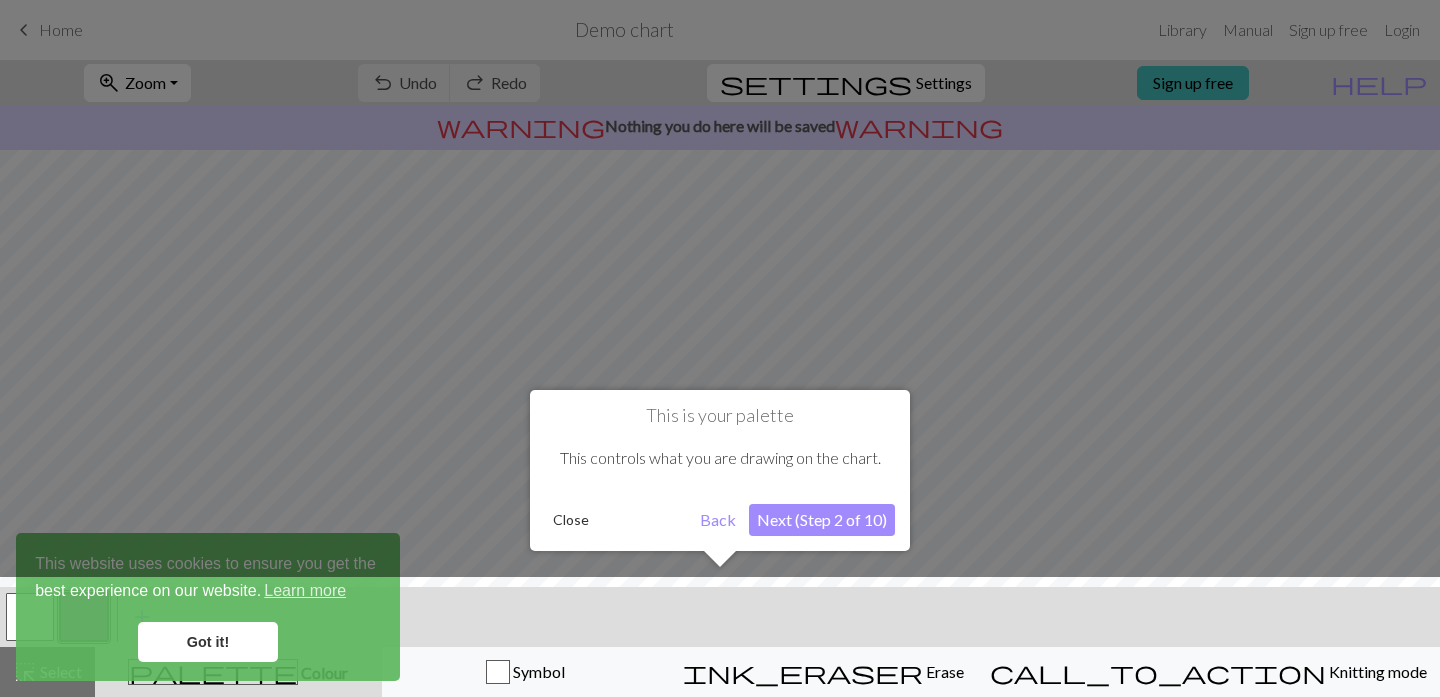 click on "Next (Step 2 of 10)" at bounding box center [822, 520] 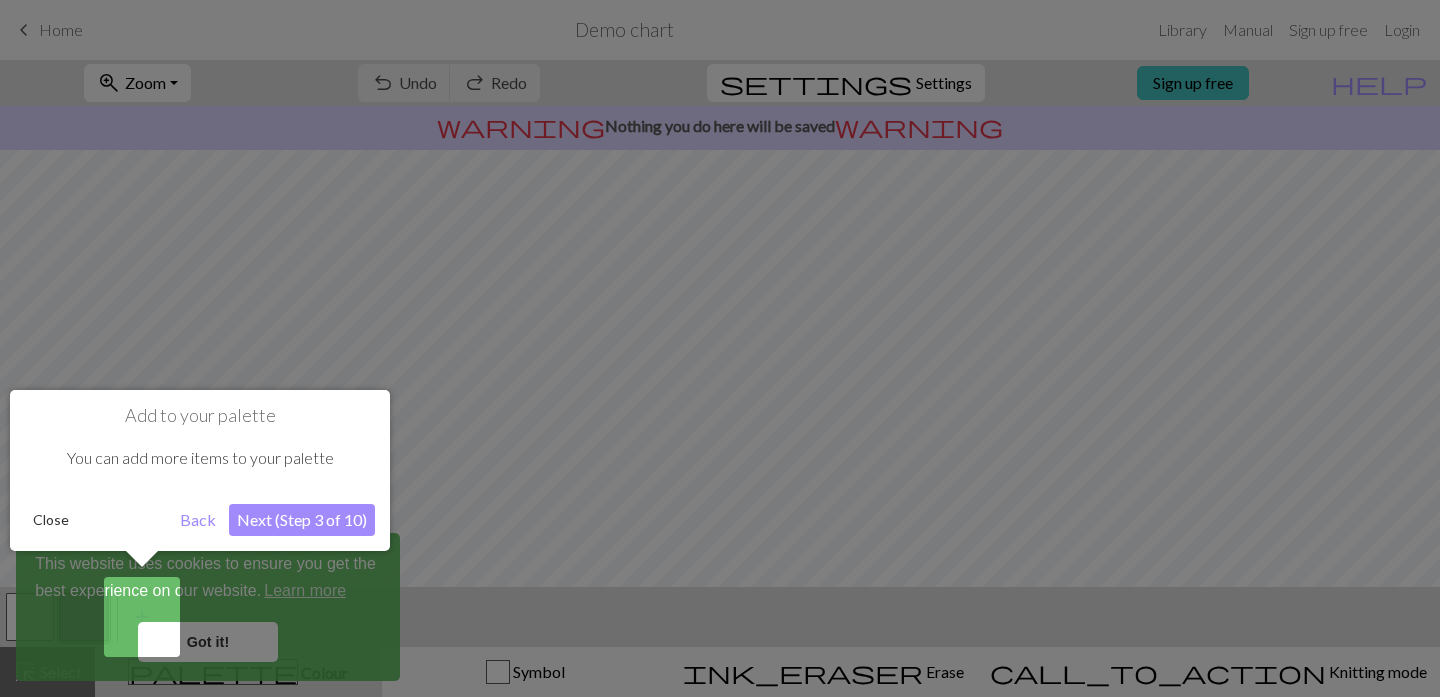 click at bounding box center (720, 348) 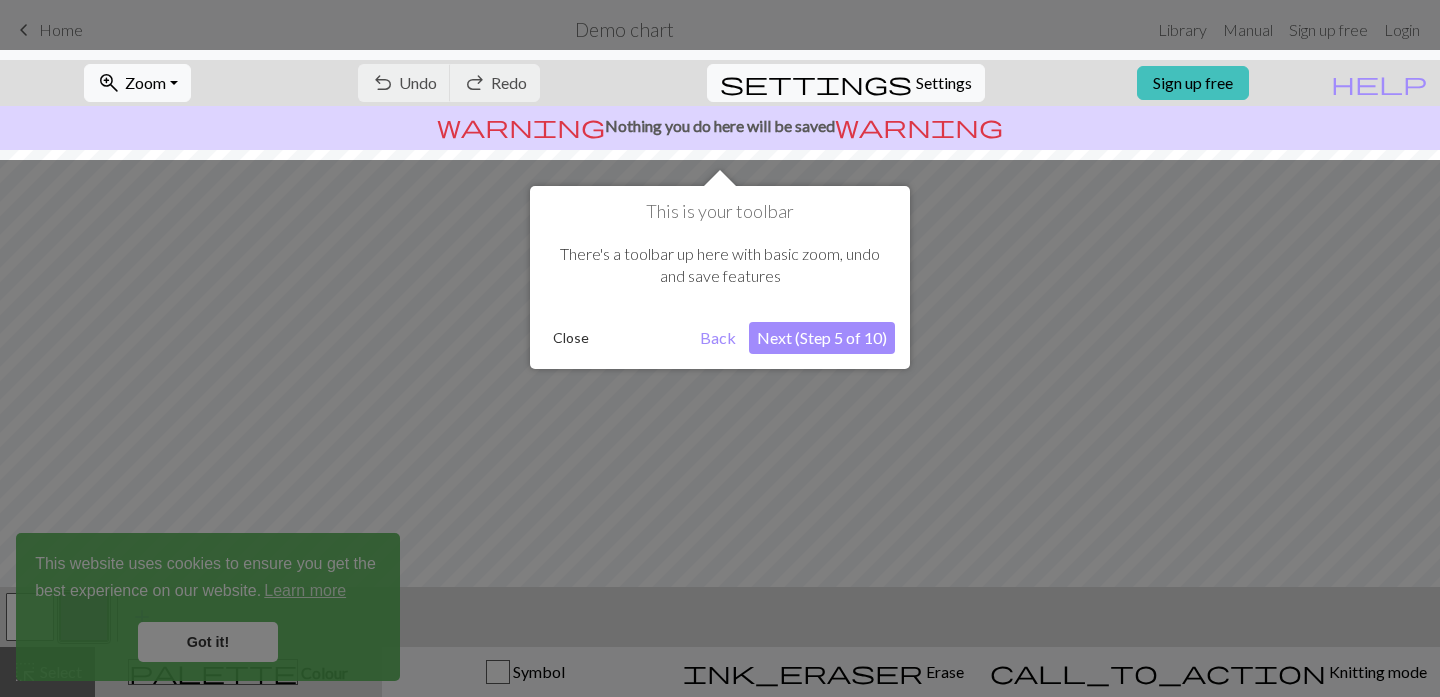 click on "Next (Step 5 of 10)" at bounding box center [822, 338] 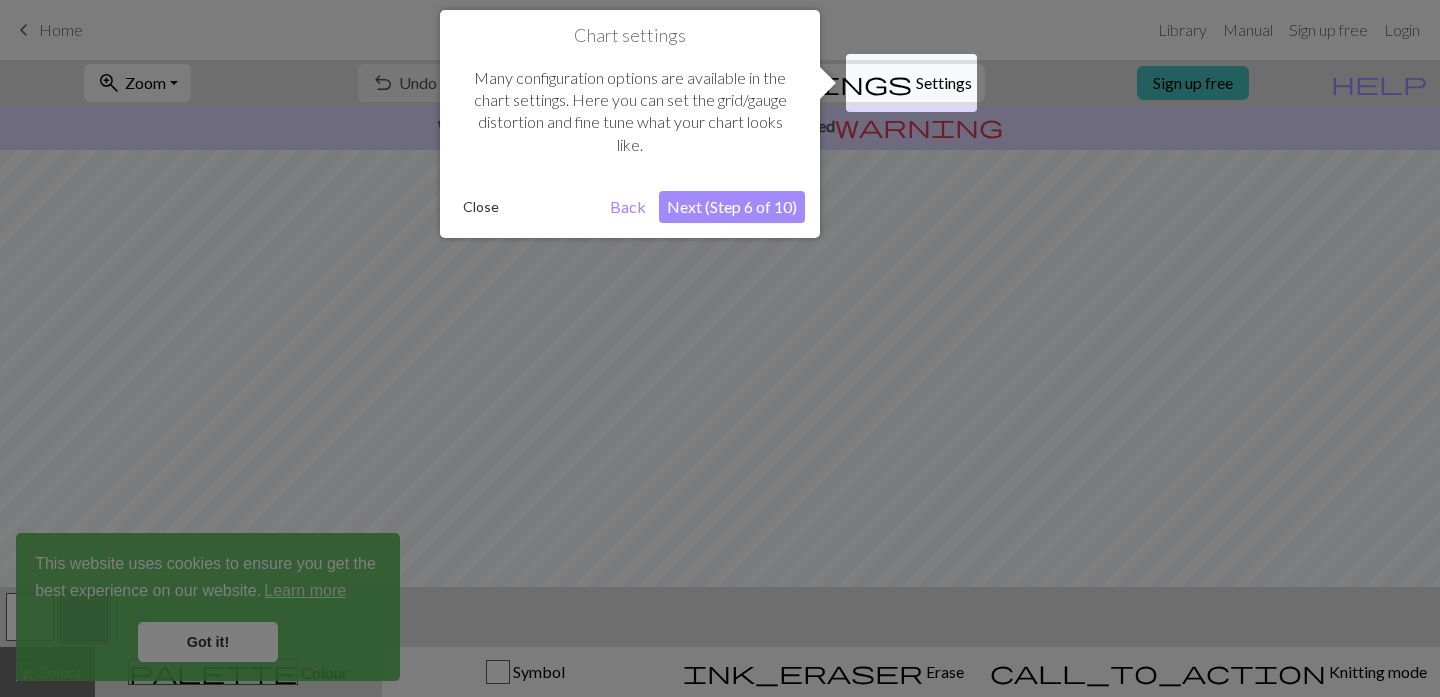 click on "Next (Step 6 of 10)" at bounding box center (732, 207) 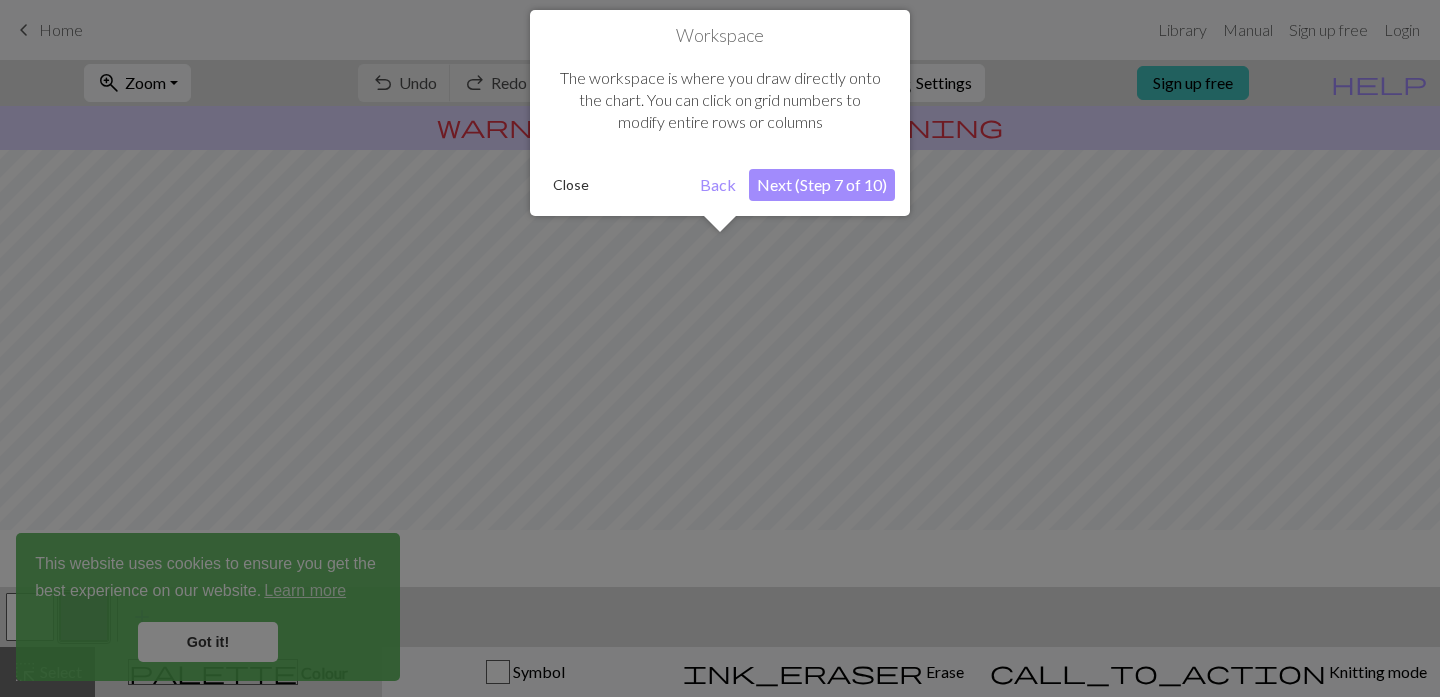 scroll, scrollTop: 120, scrollLeft: 0, axis: vertical 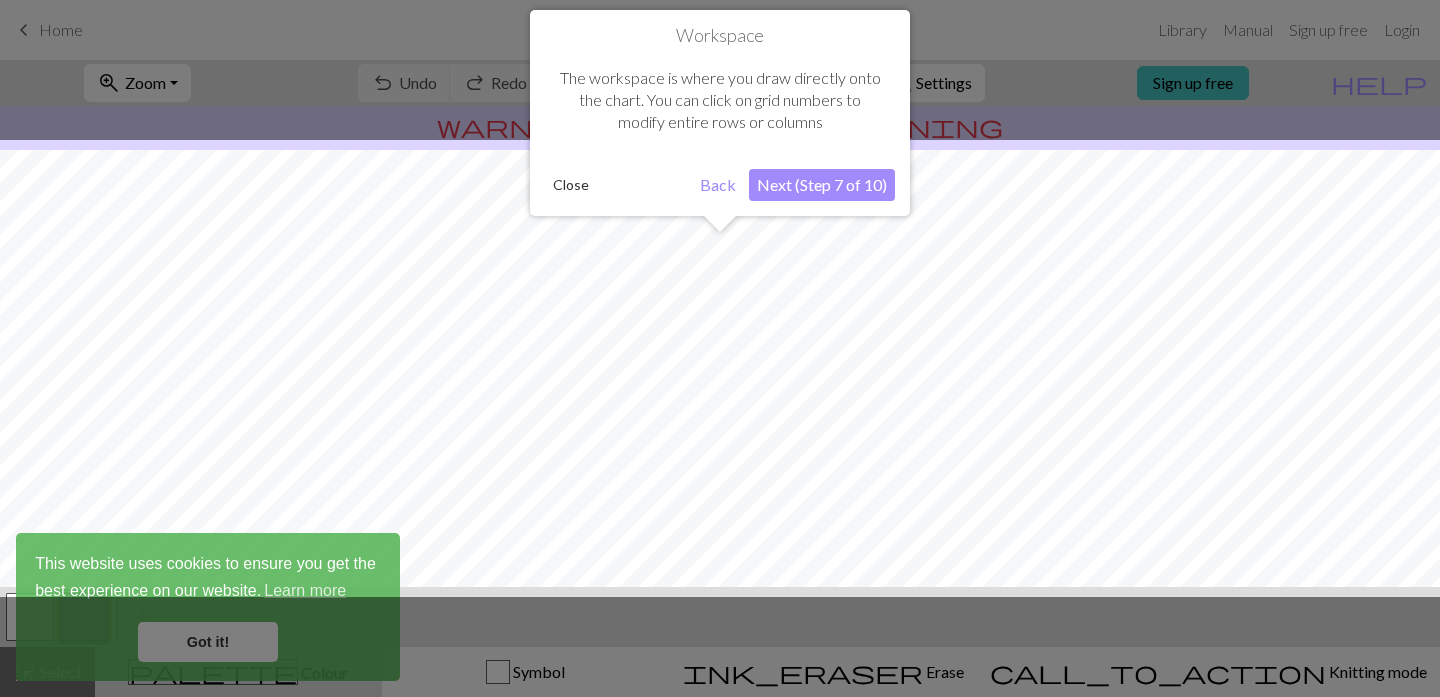 click on "Next (Step 7 of 10)" at bounding box center (822, 185) 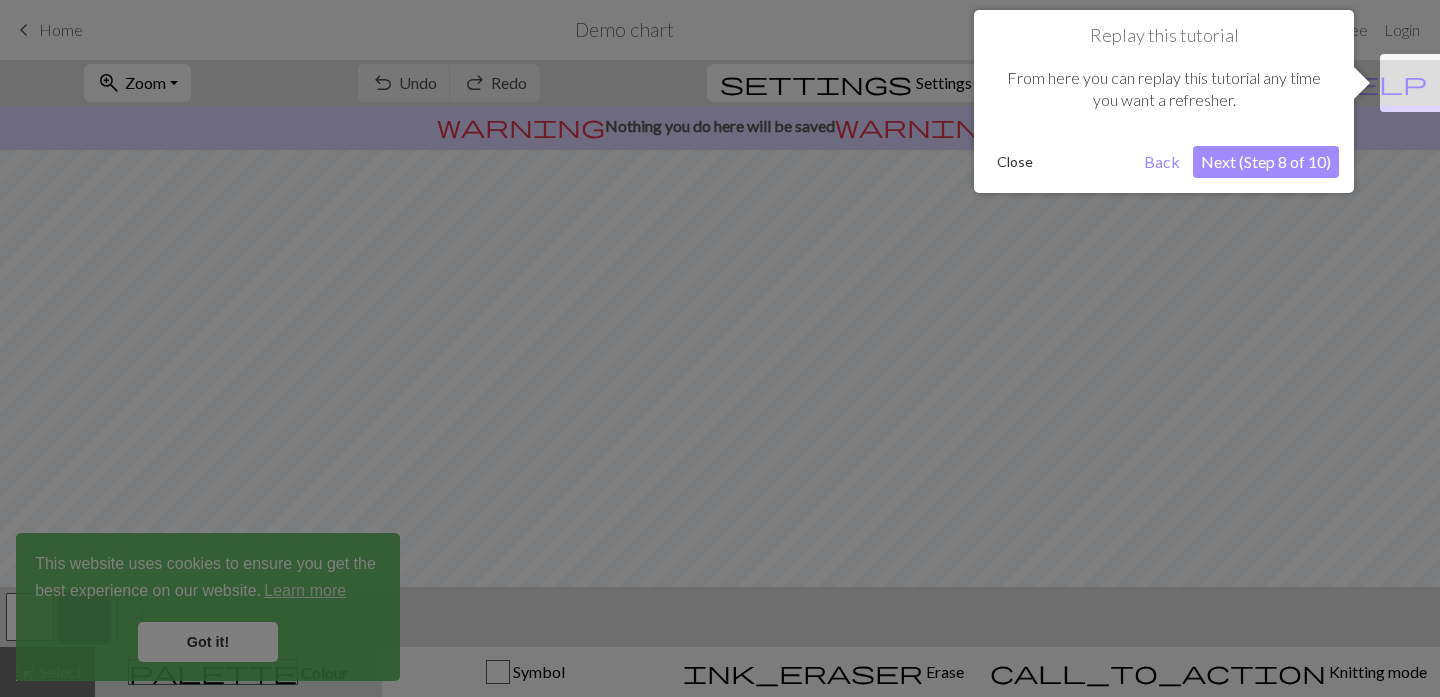 click at bounding box center [720, 348] 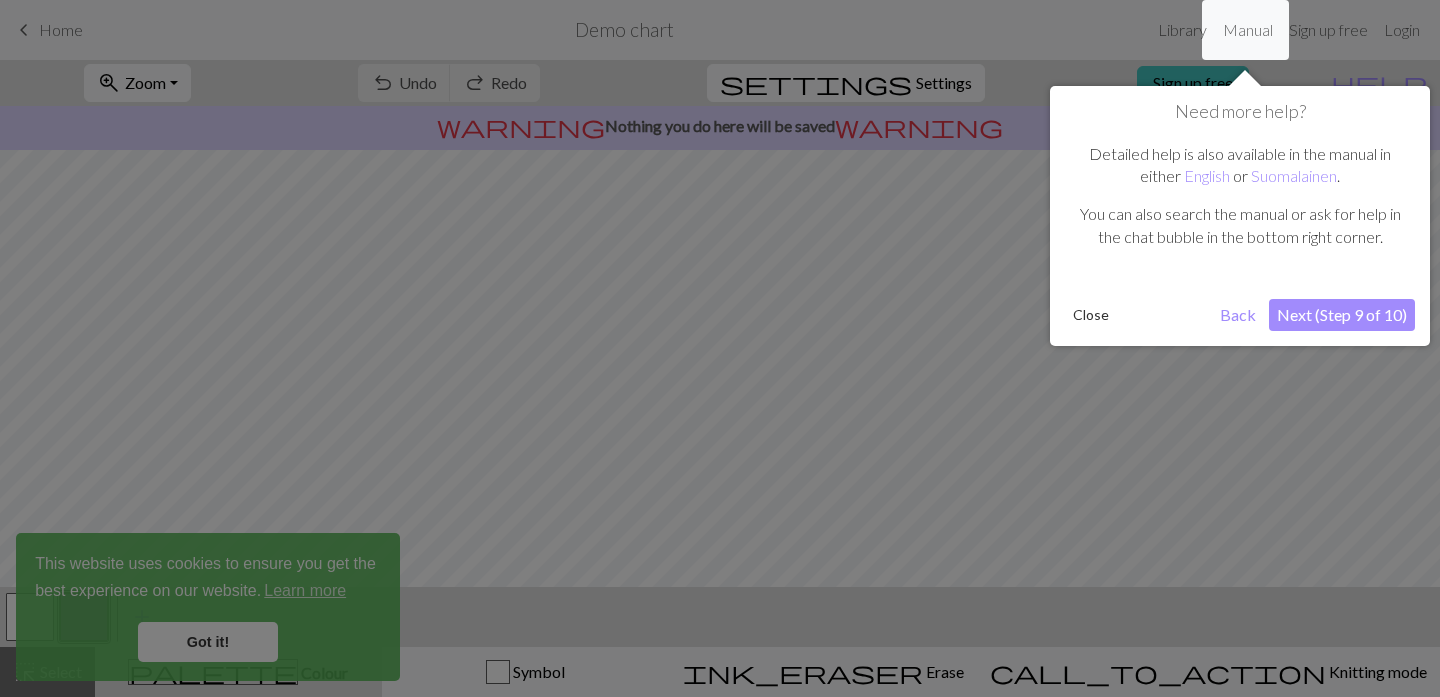 click at bounding box center (720, 348) 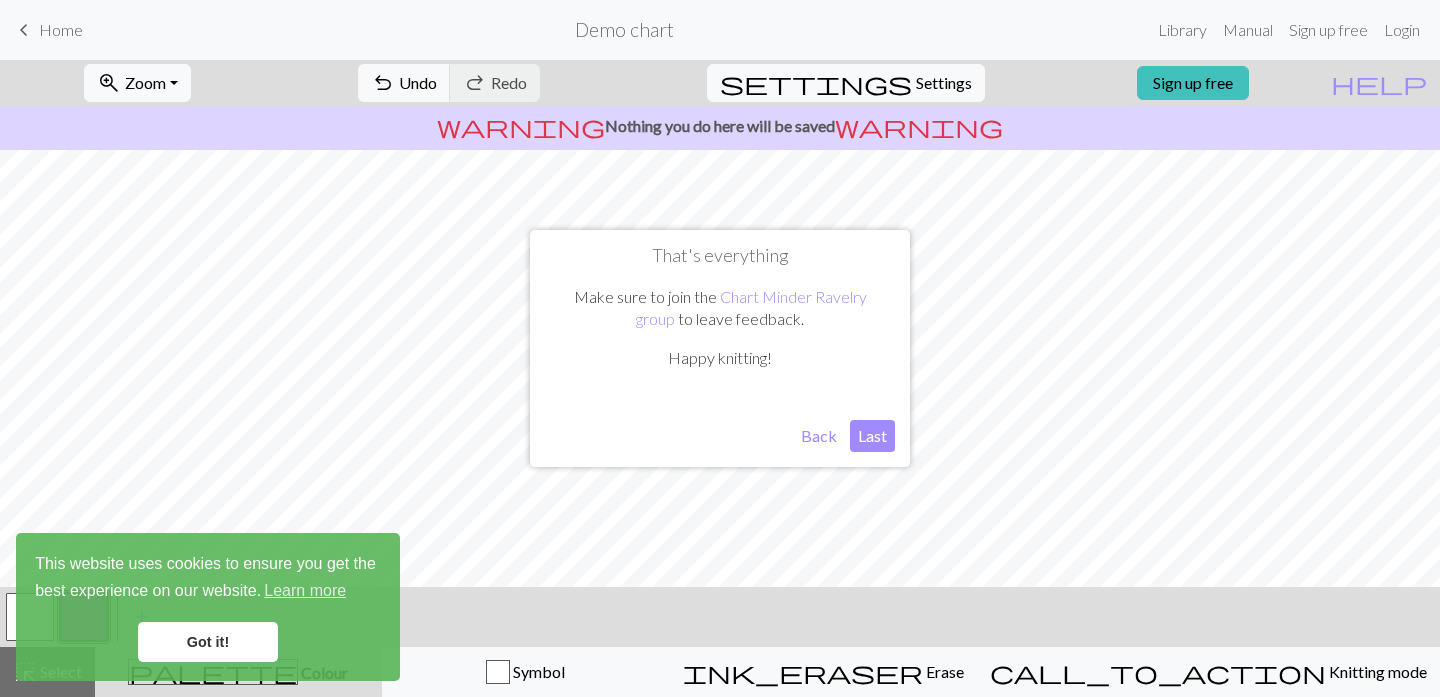 click on "Last" at bounding box center [872, 436] 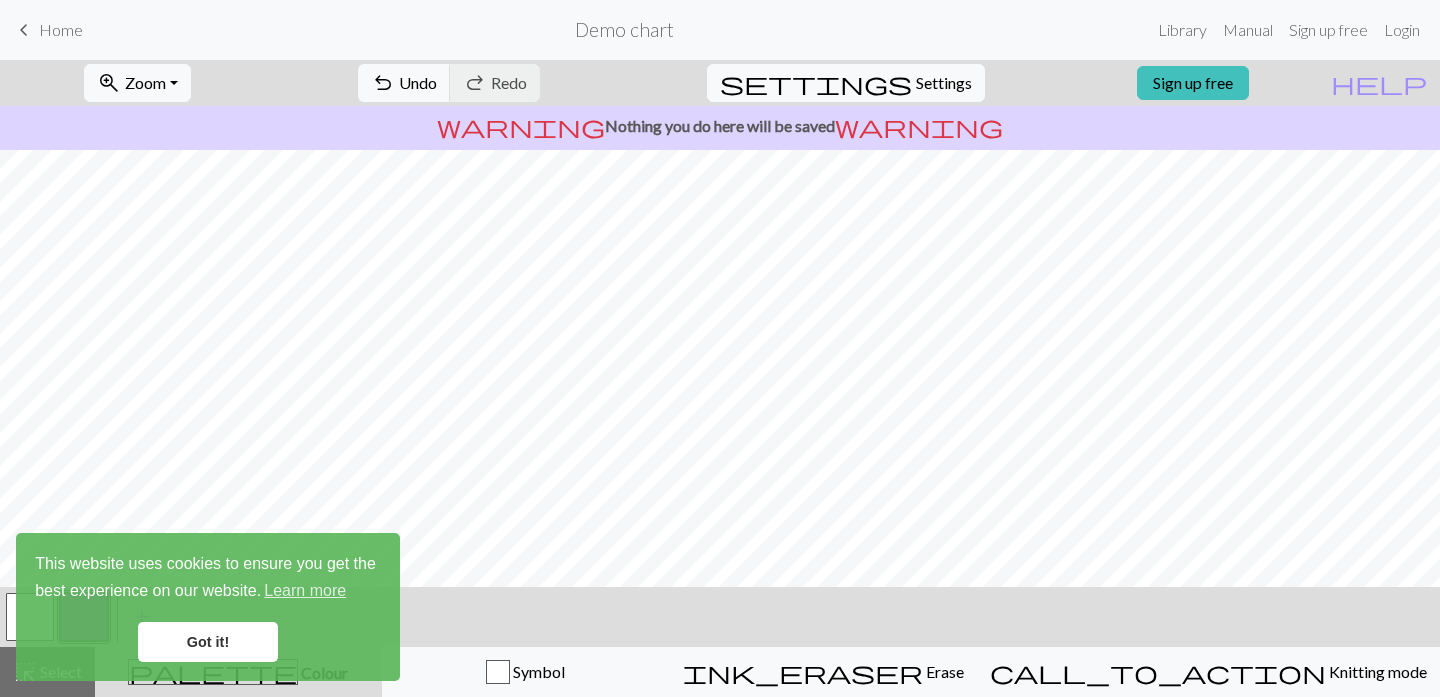 click on "Got it!" at bounding box center [208, 642] 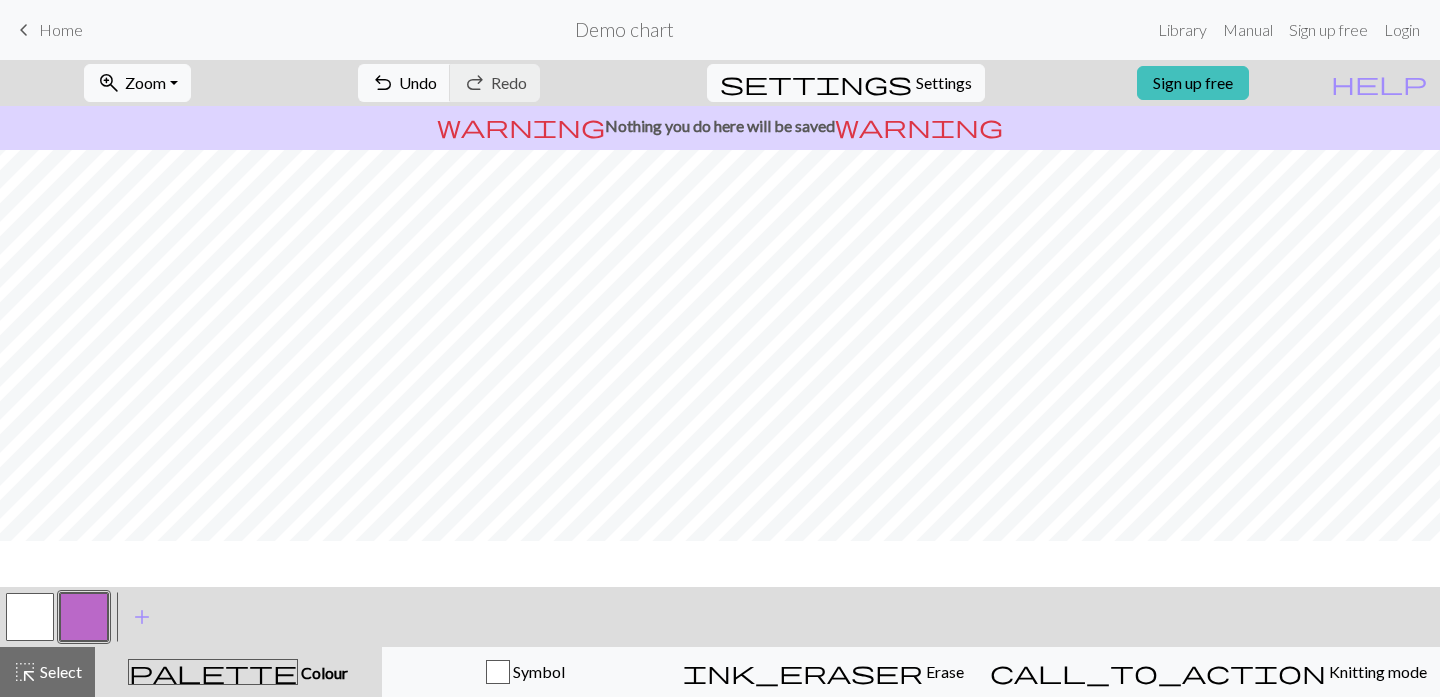 scroll, scrollTop: 0, scrollLeft: 0, axis: both 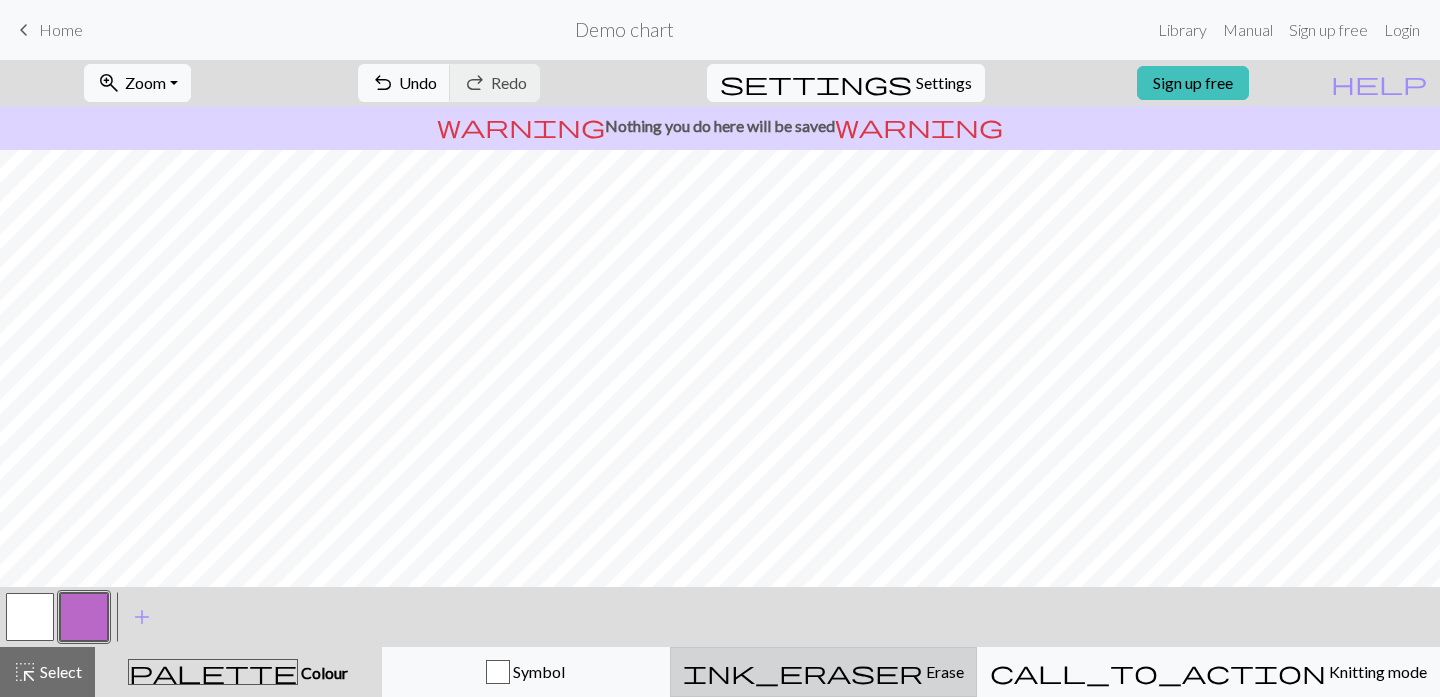 click on "Erase" at bounding box center (943, 671) 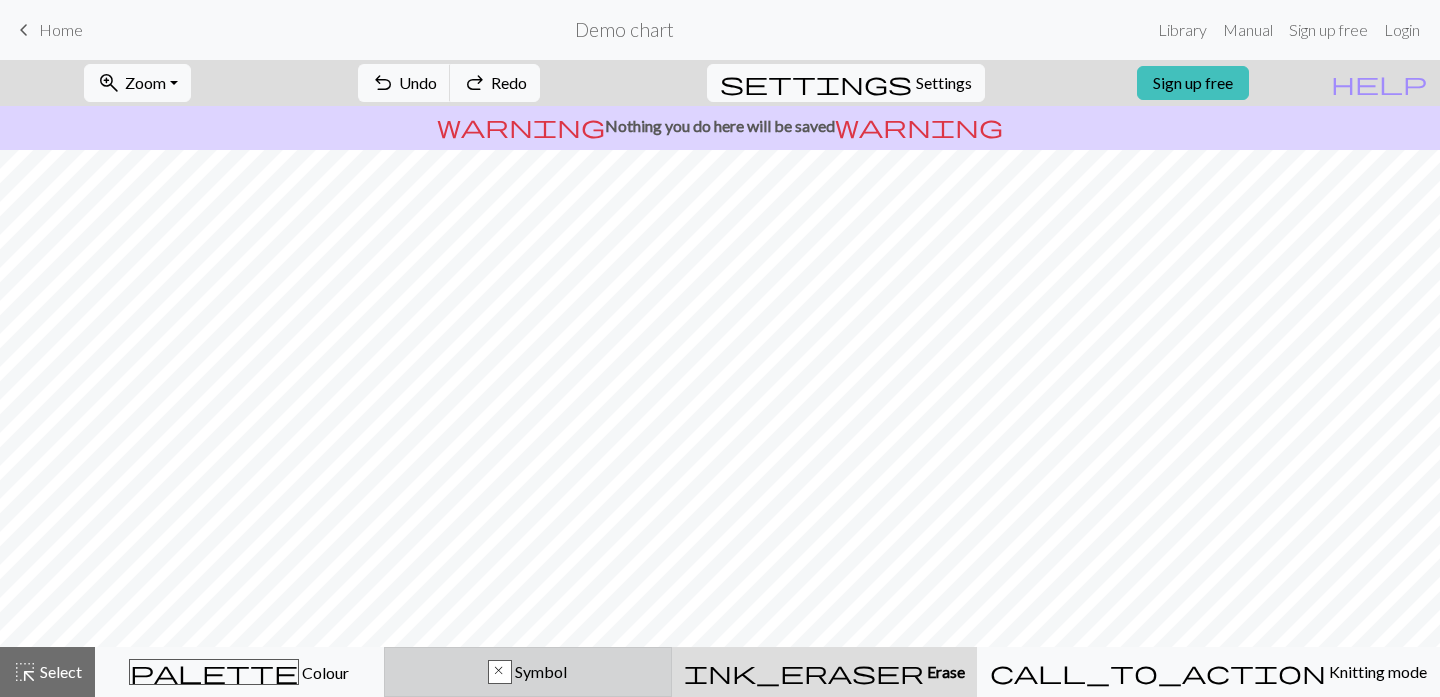click on "x   Symbol" at bounding box center (528, 672) 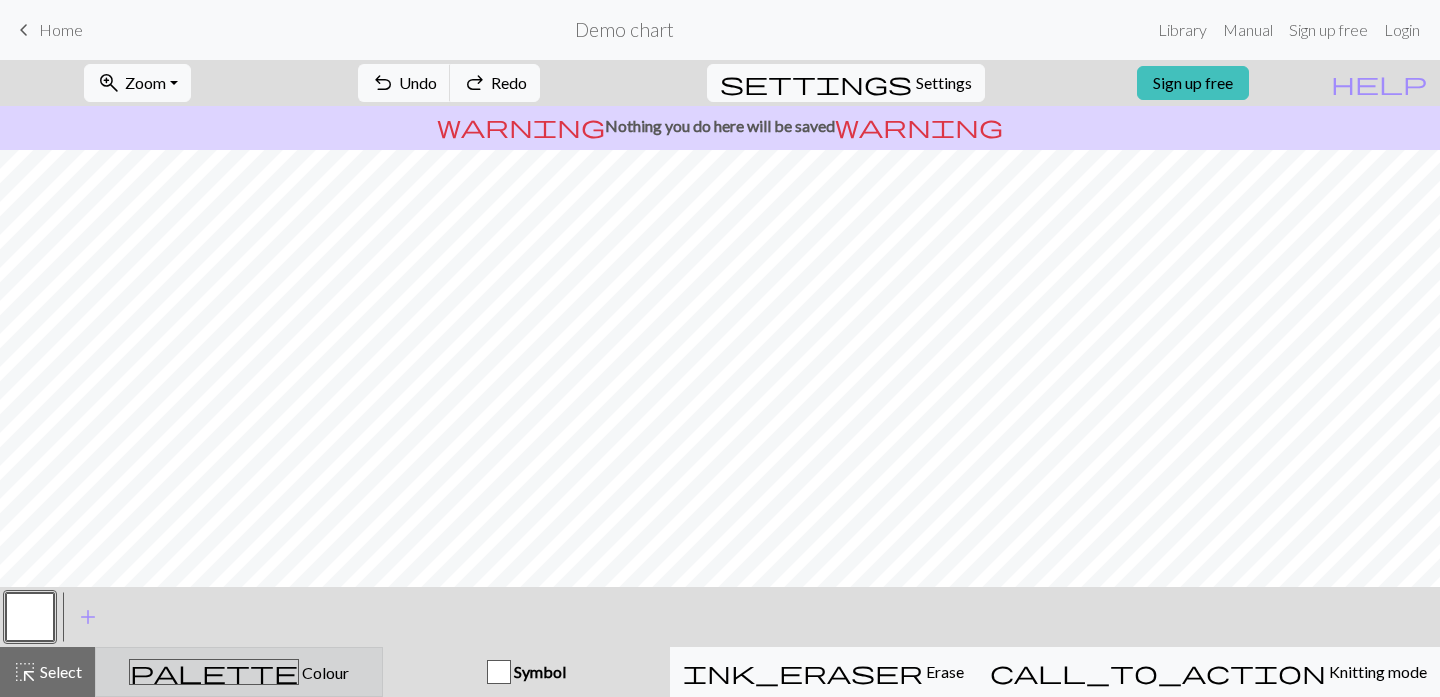 click on "palette   Colour   Colour" at bounding box center (239, 672) 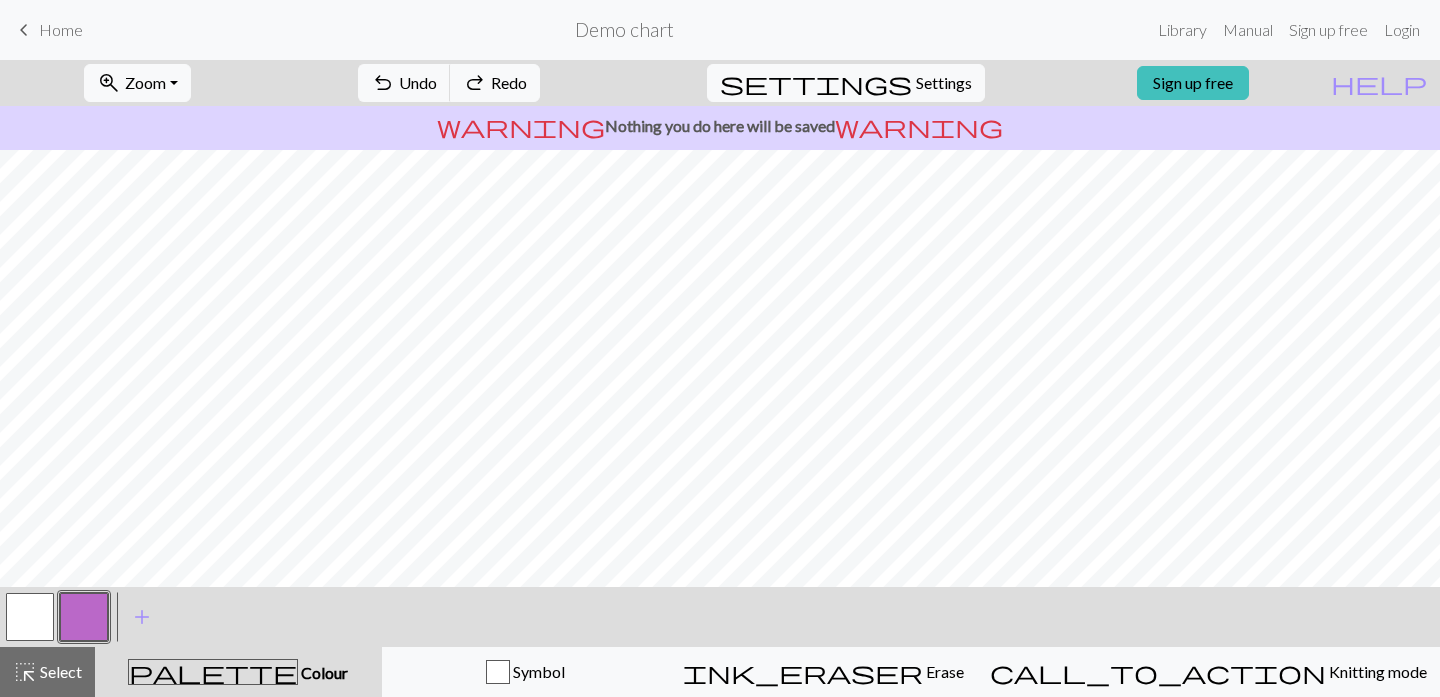 click at bounding box center (30, 617) 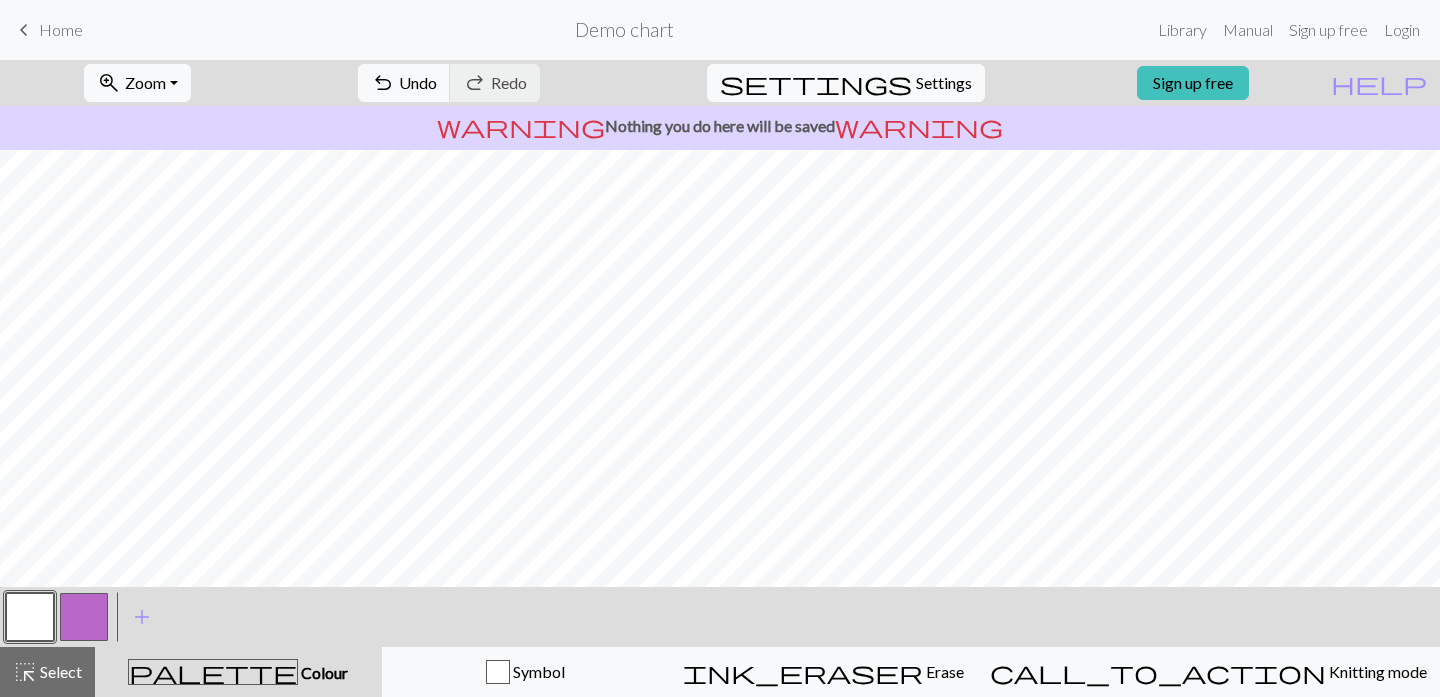 scroll, scrollTop: 0, scrollLeft: 0, axis: both 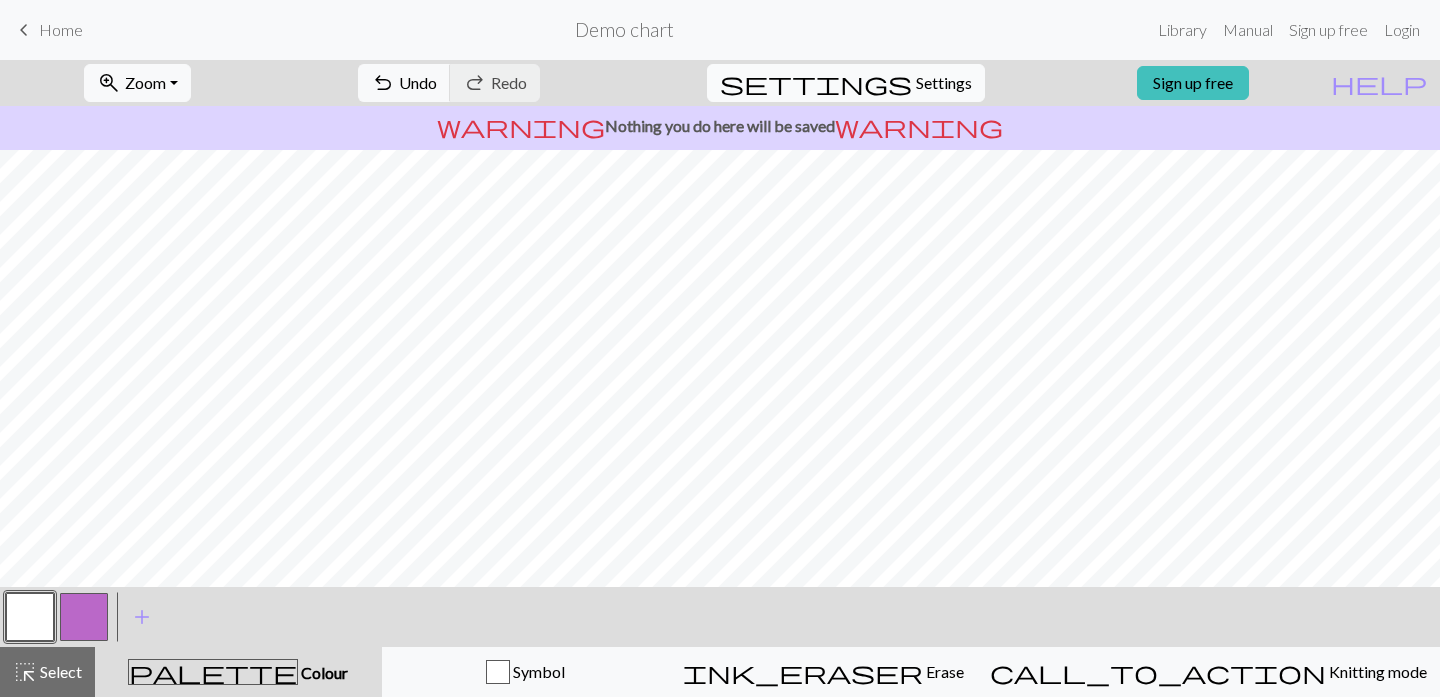 click on "Settings" at bounding box center (944, 83) 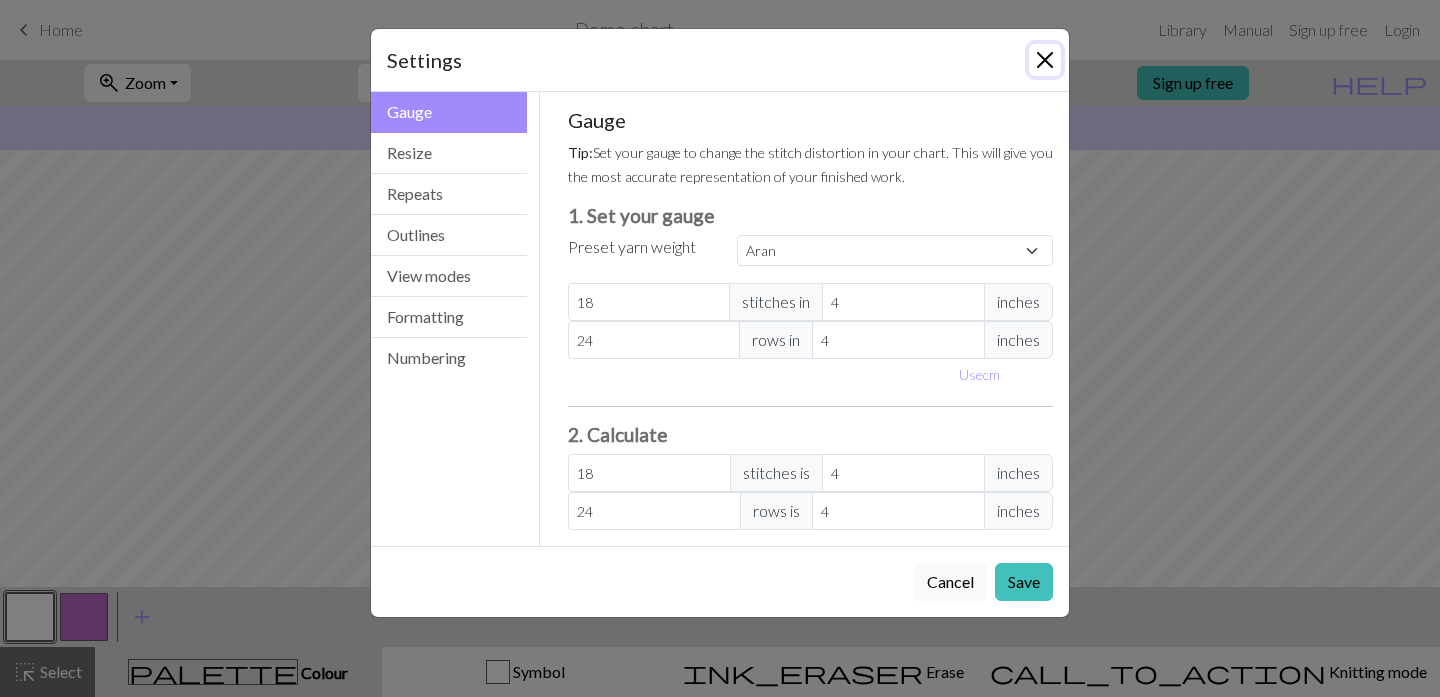 click at bounding box center (1045, 60) 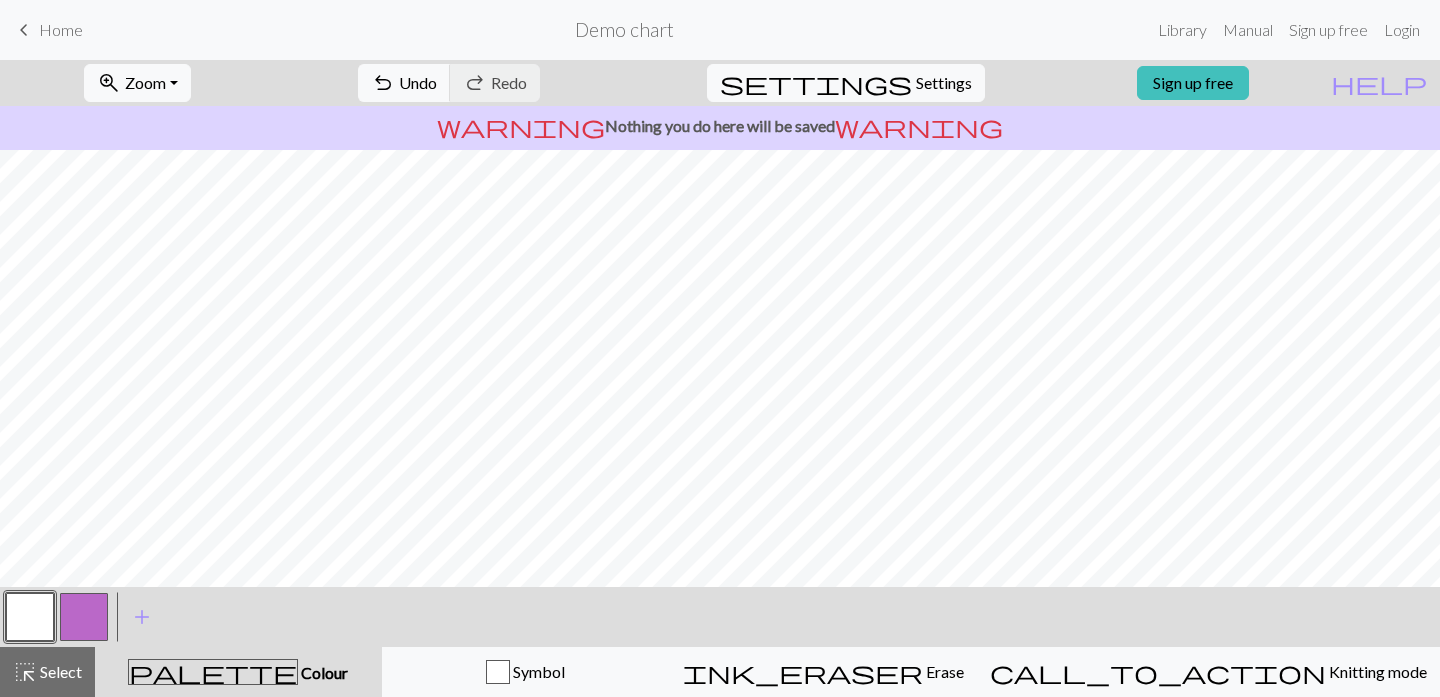 scroll, scrollTop: 68, scrollLeft: 0, axis: vertical 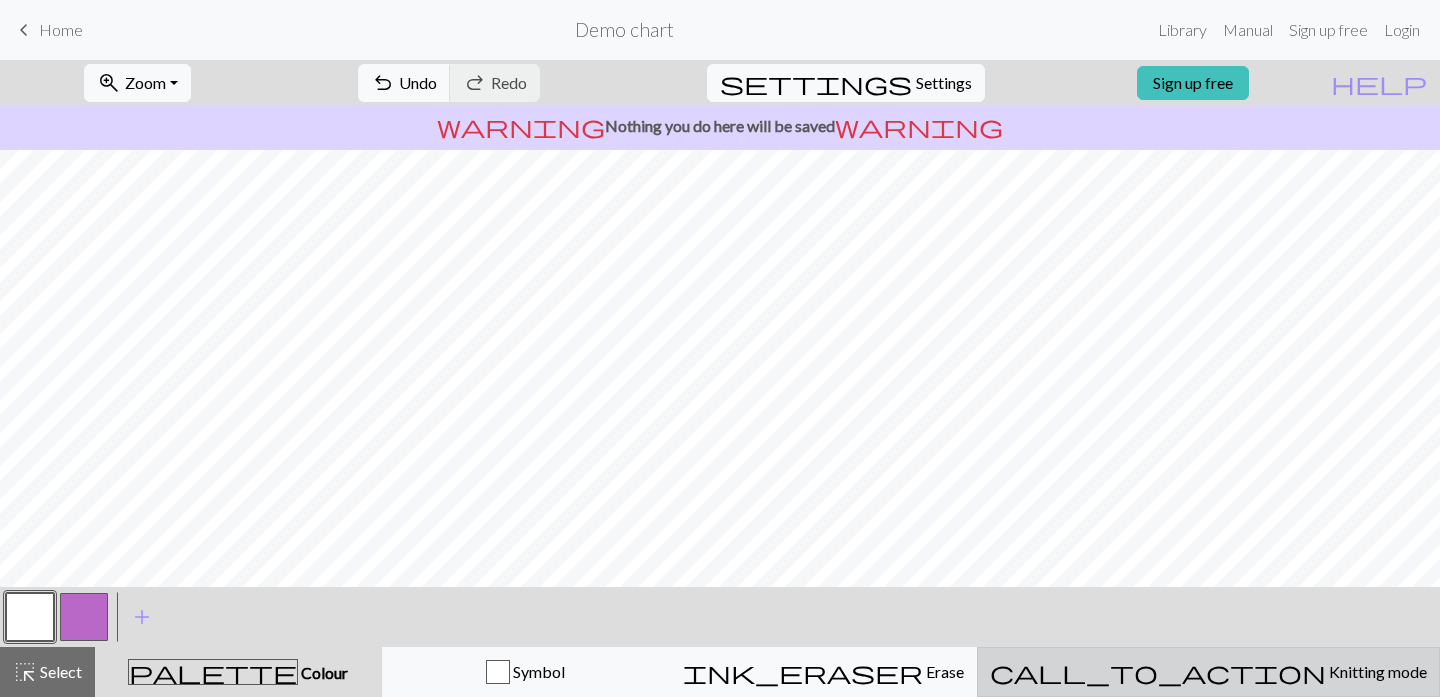 click on "Knitting mode" at bounding box center [1376, 671] 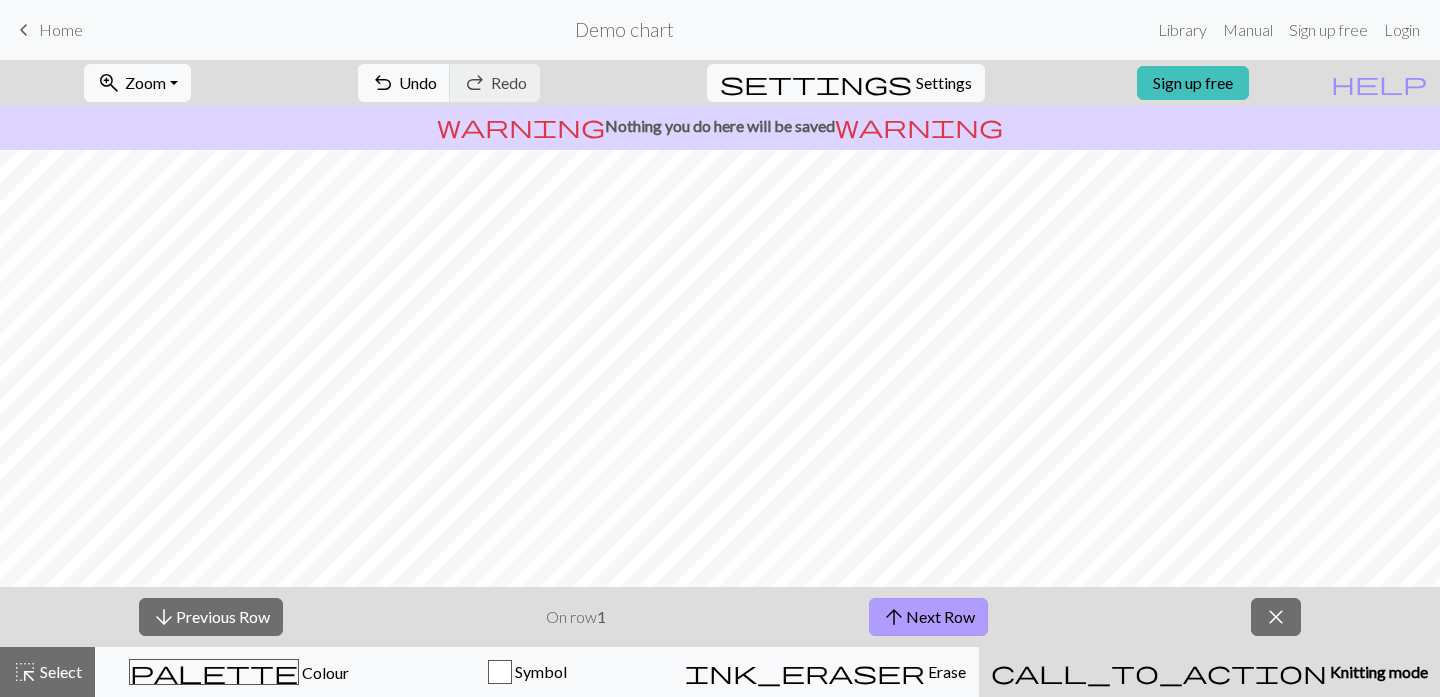 click on "arrow_upward  Next Row" at bounding box center (928, 617) 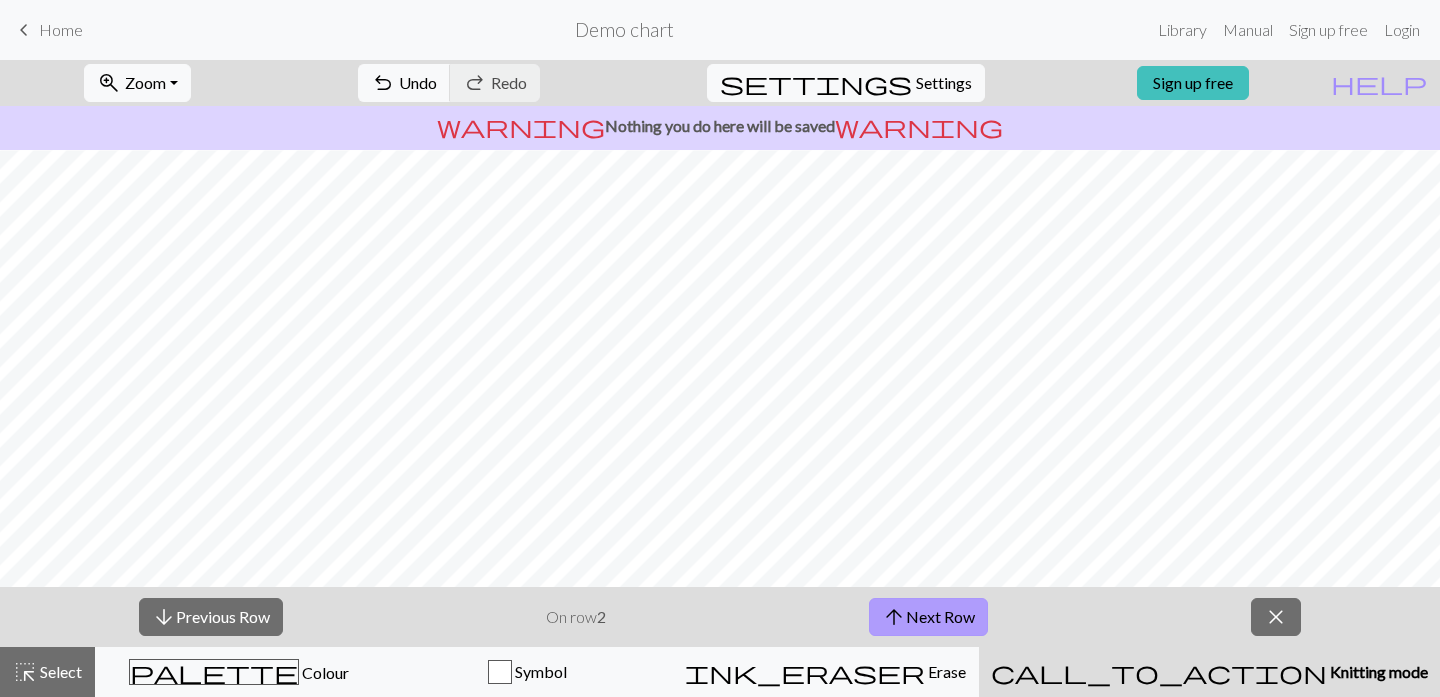 click on "arrow_upward  Next Row" at bounding box center (928, 617) 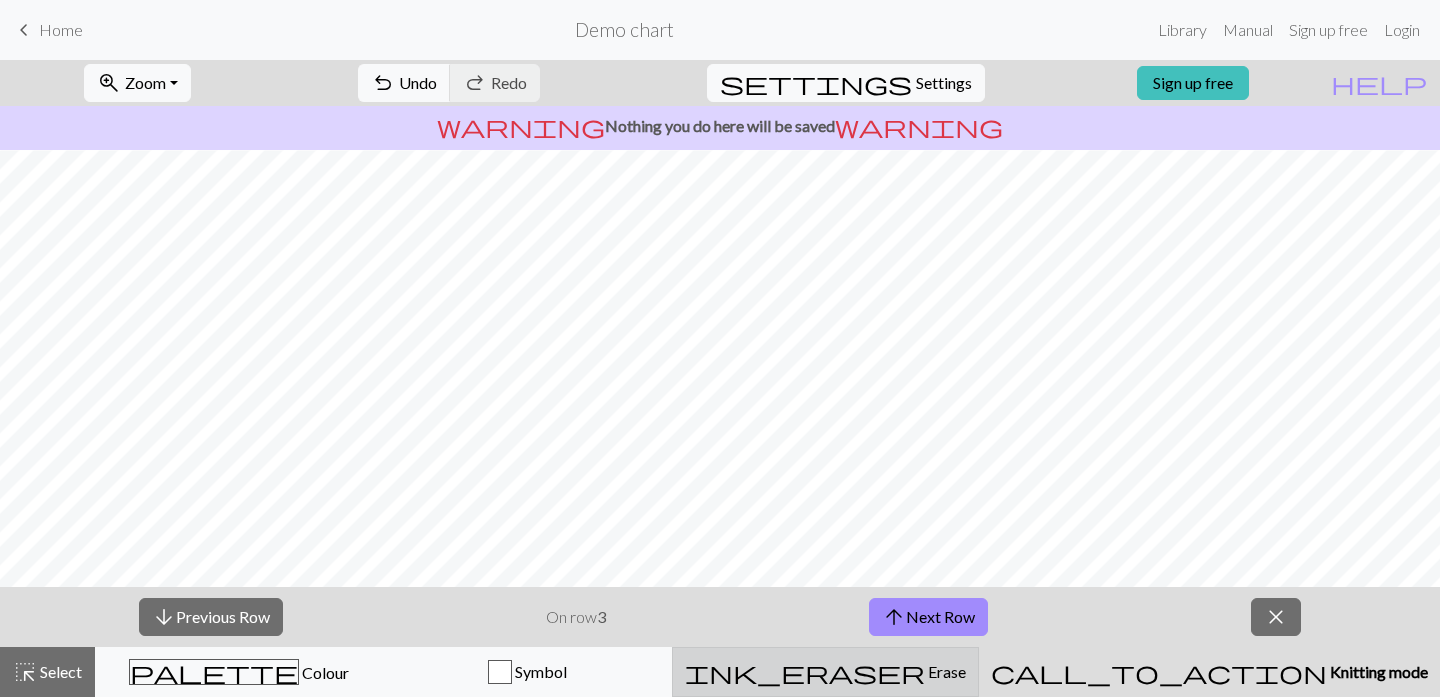 click on "Erase" at bounding box center (945, 671) 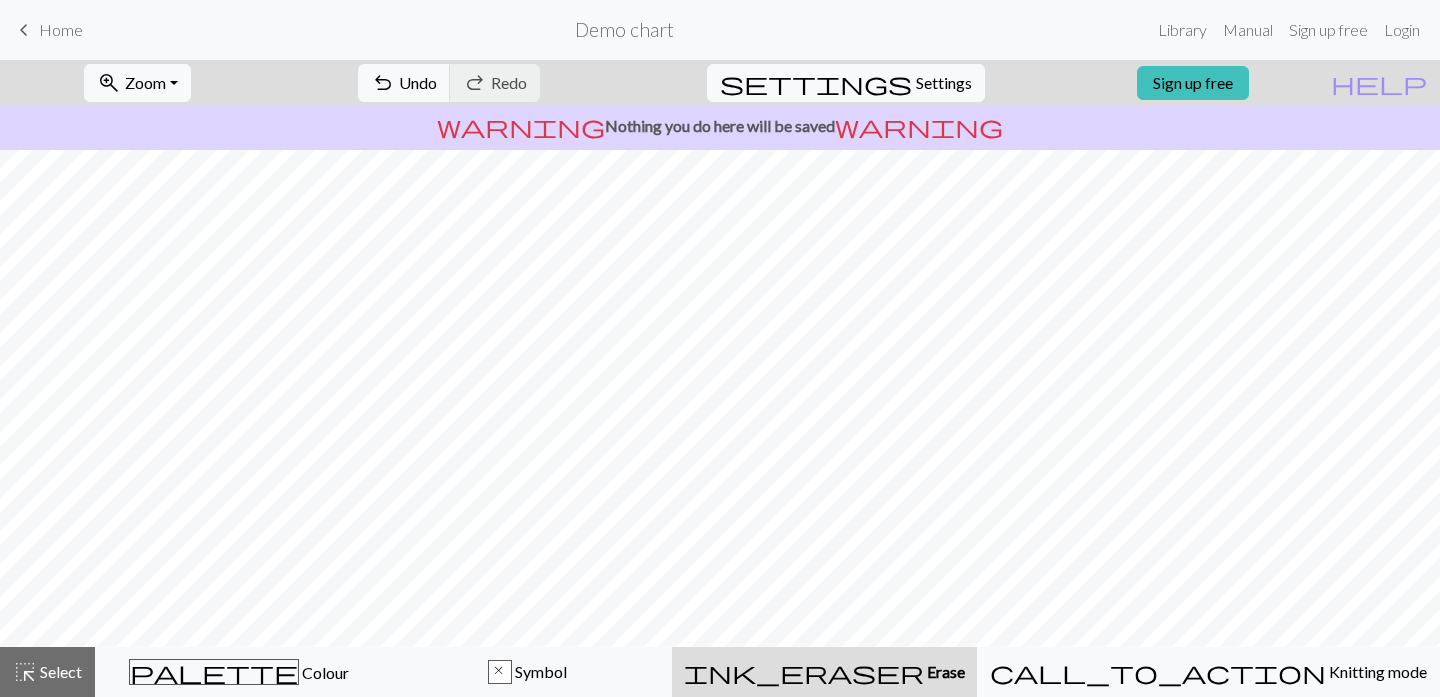scroll, scrollTop: 8, scrollLeft: 0, axis: vertical 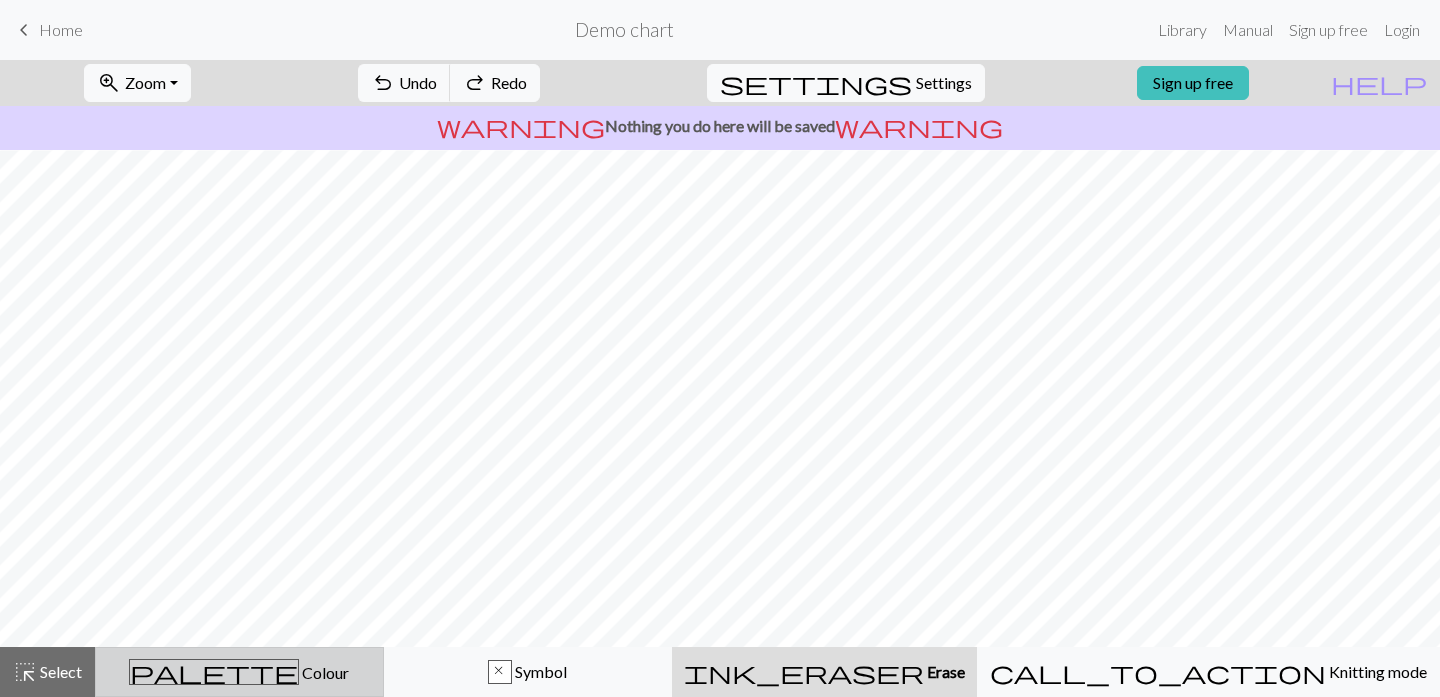 click on "palette   Colour   Colour" at bounding box center (239, 672) 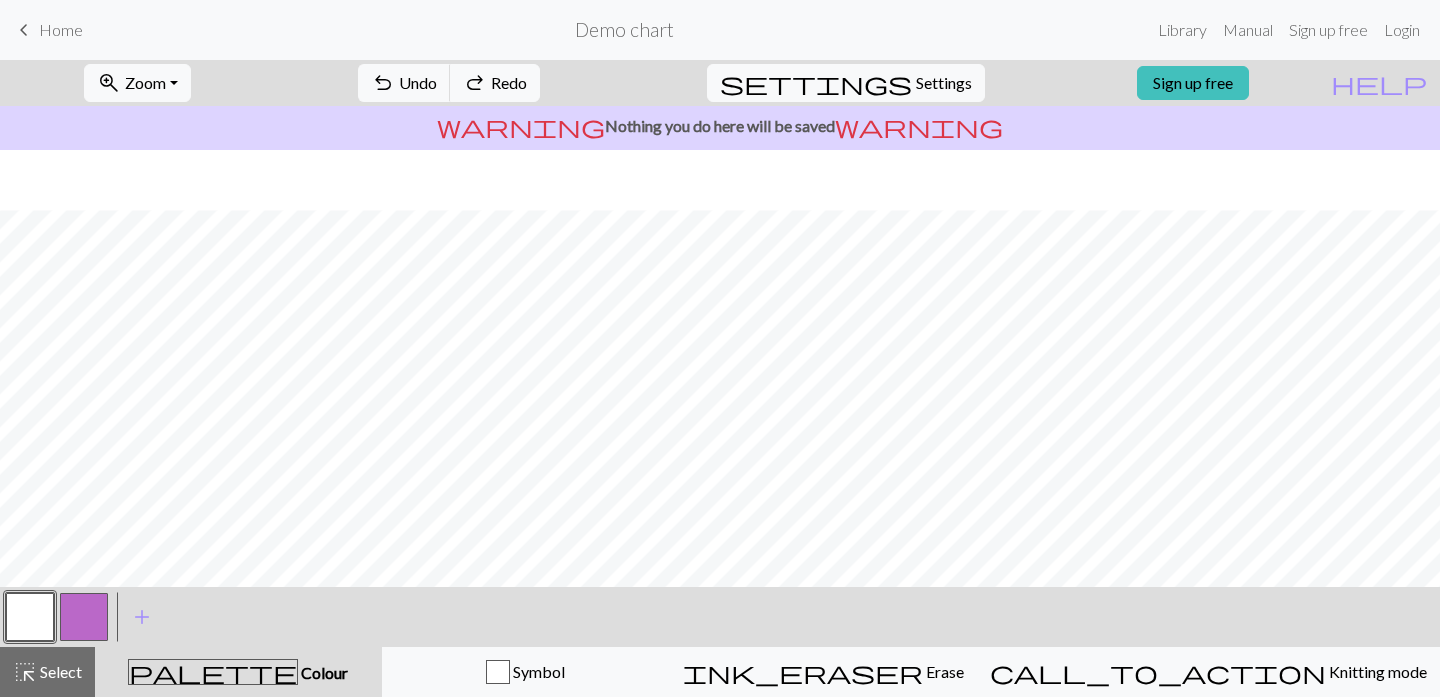 scroll, scrollTop: 68, scrollLeft: 0, axis: vertical 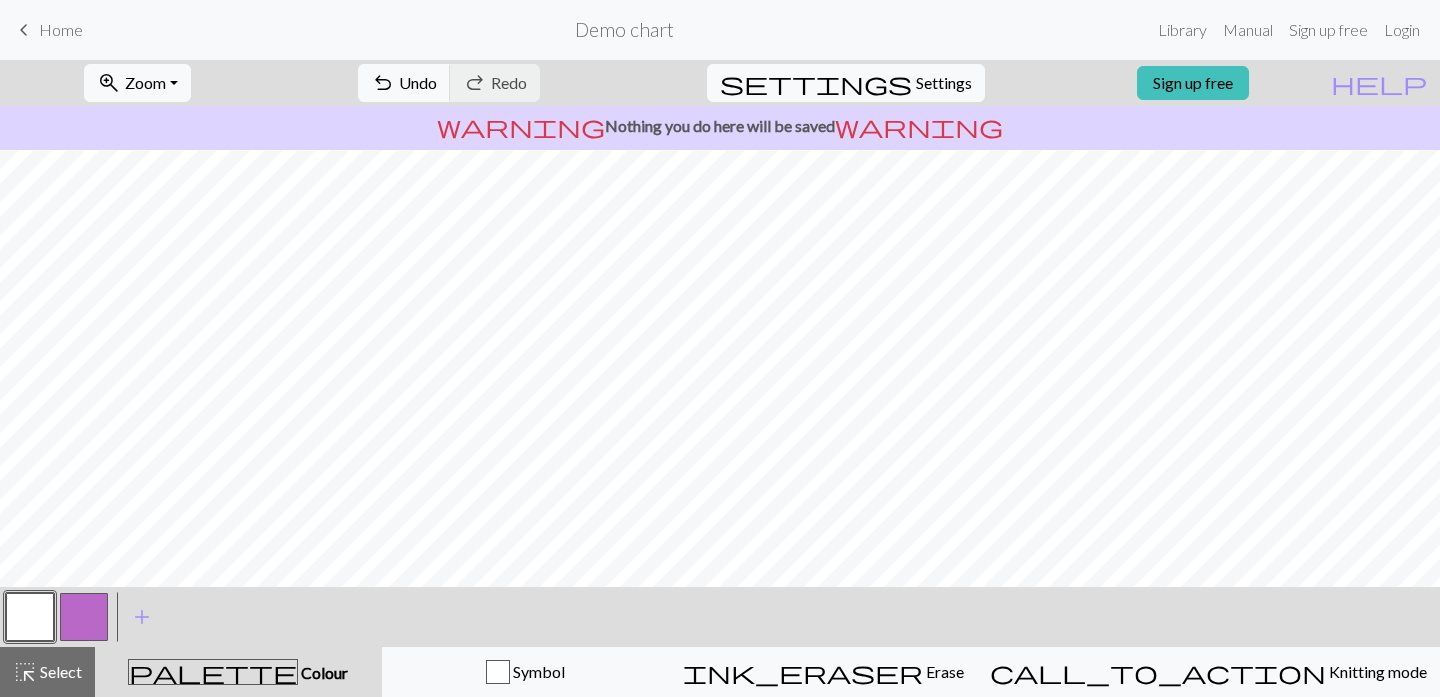 click at bounding box center (84, 617) 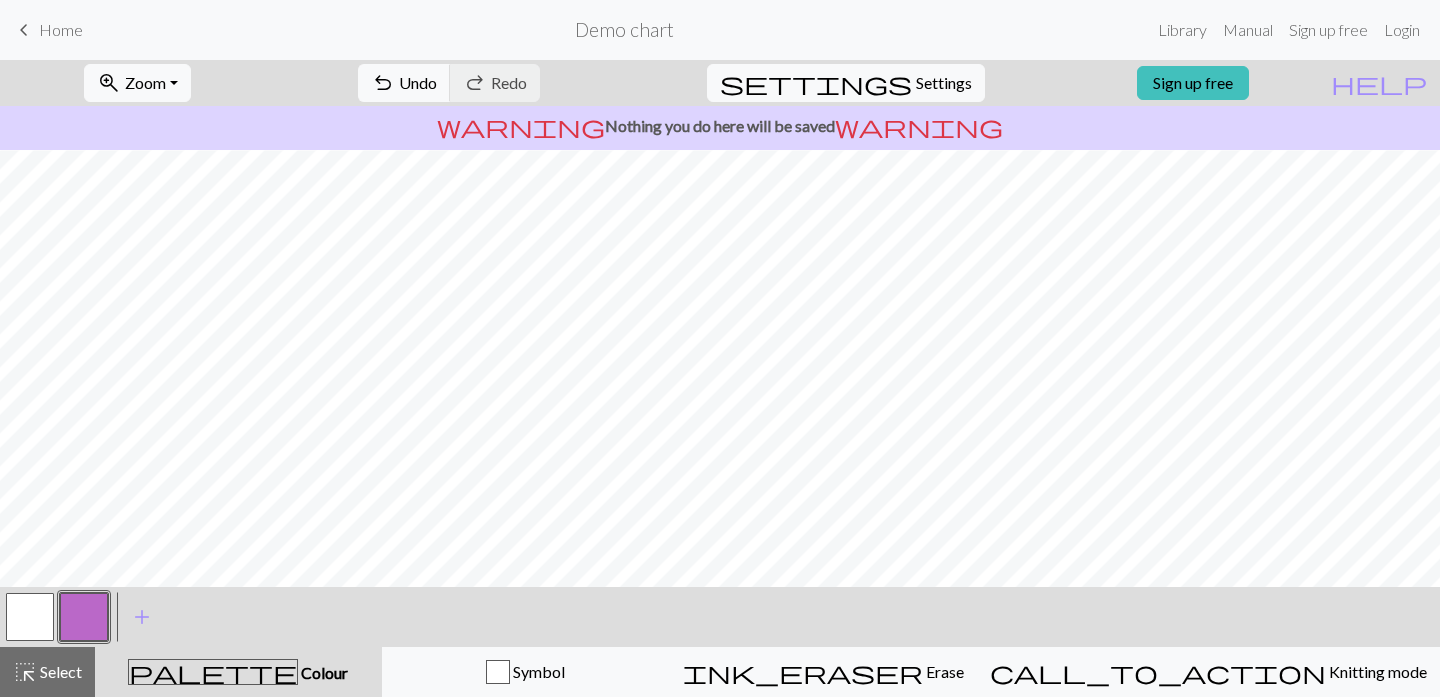click at bounding box center [84, 617] 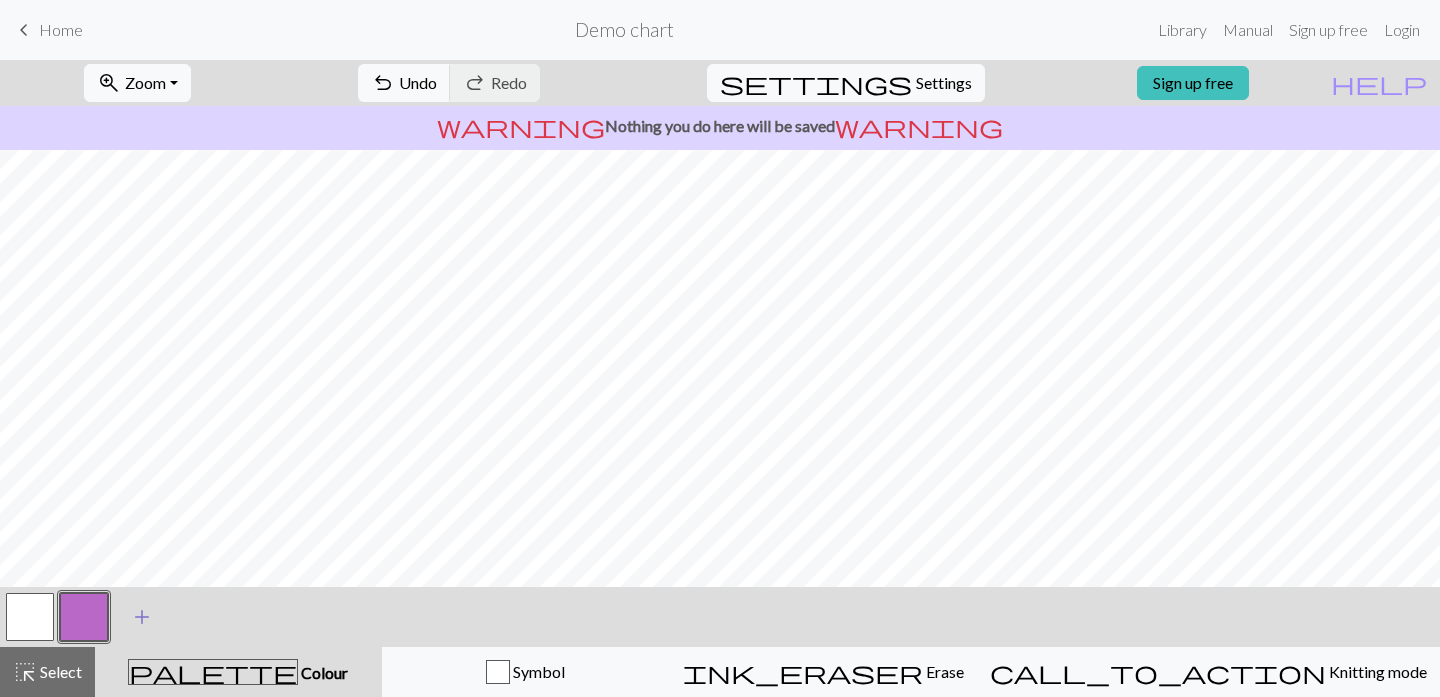click on "add" at bounding box center (142, 617) 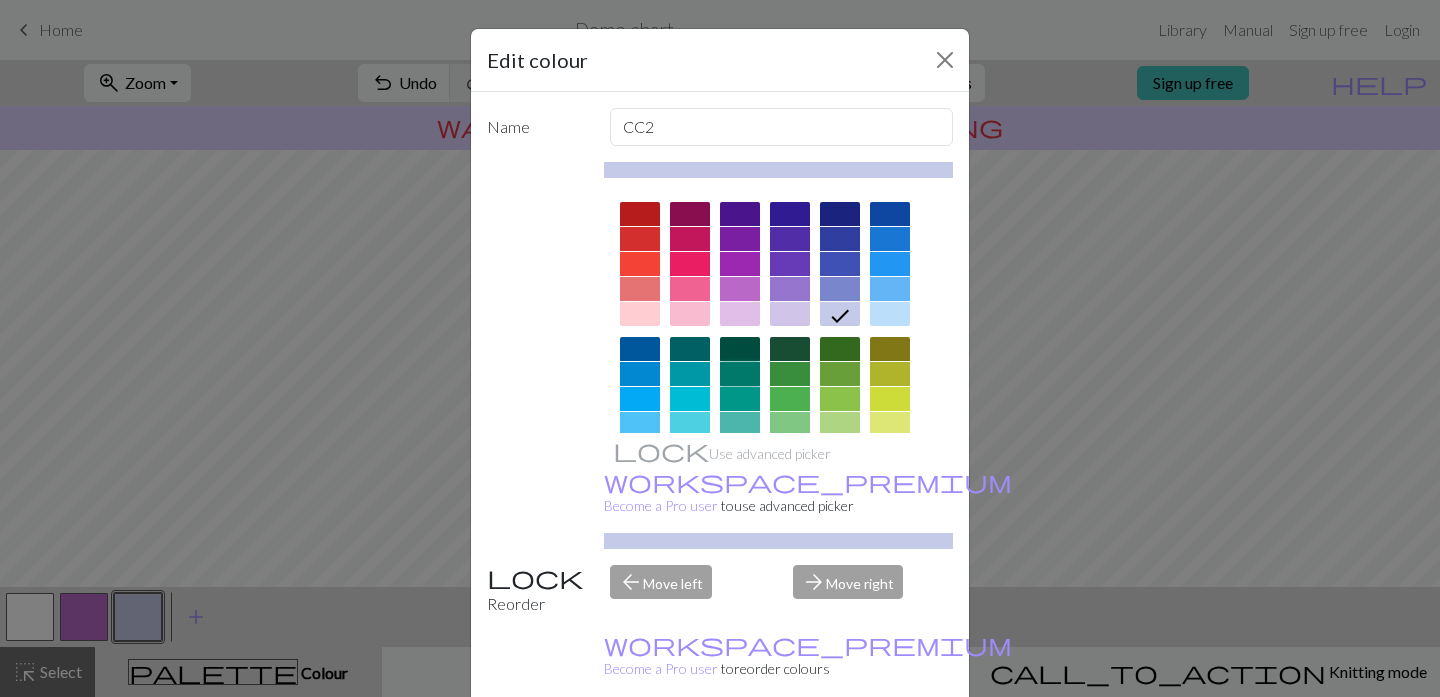 click at bounding box center [740, 374] 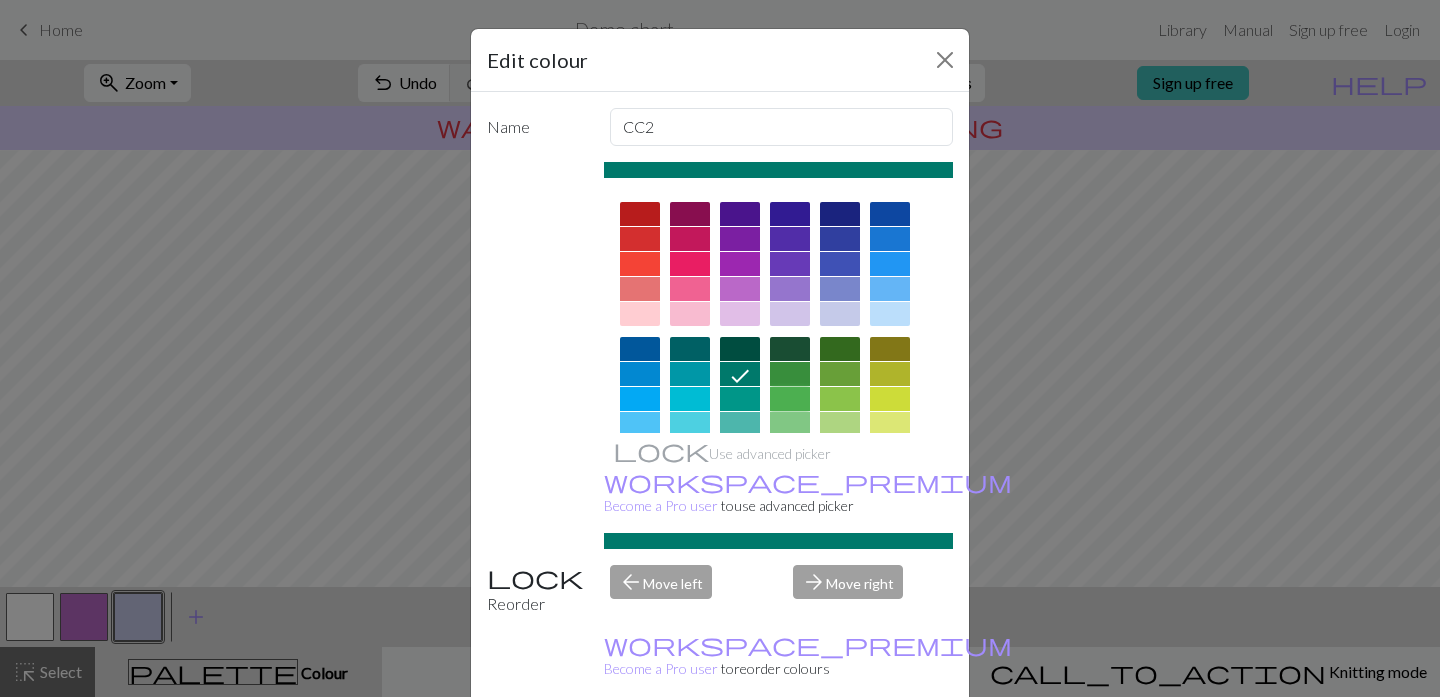 click at bounding box center [790, 399] 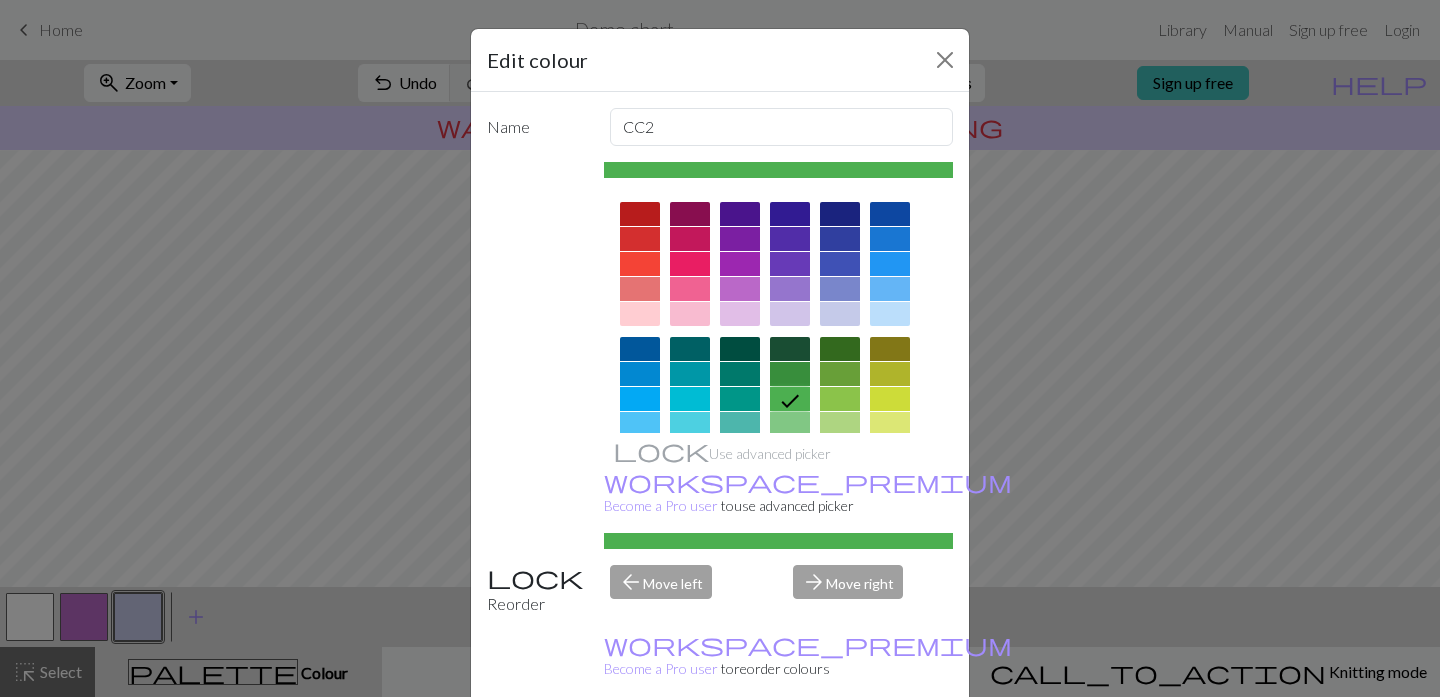 click at bounding box center (740, 399) 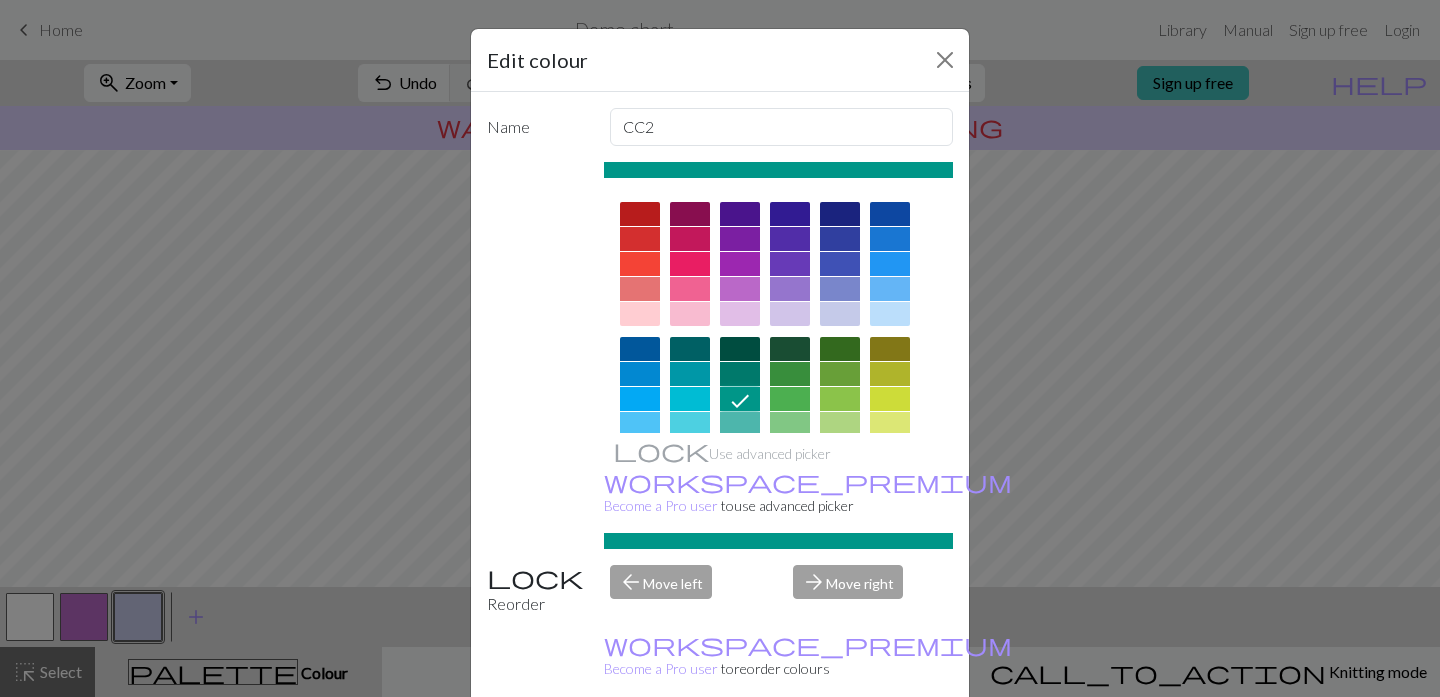 click at bounding box center [779, 467] 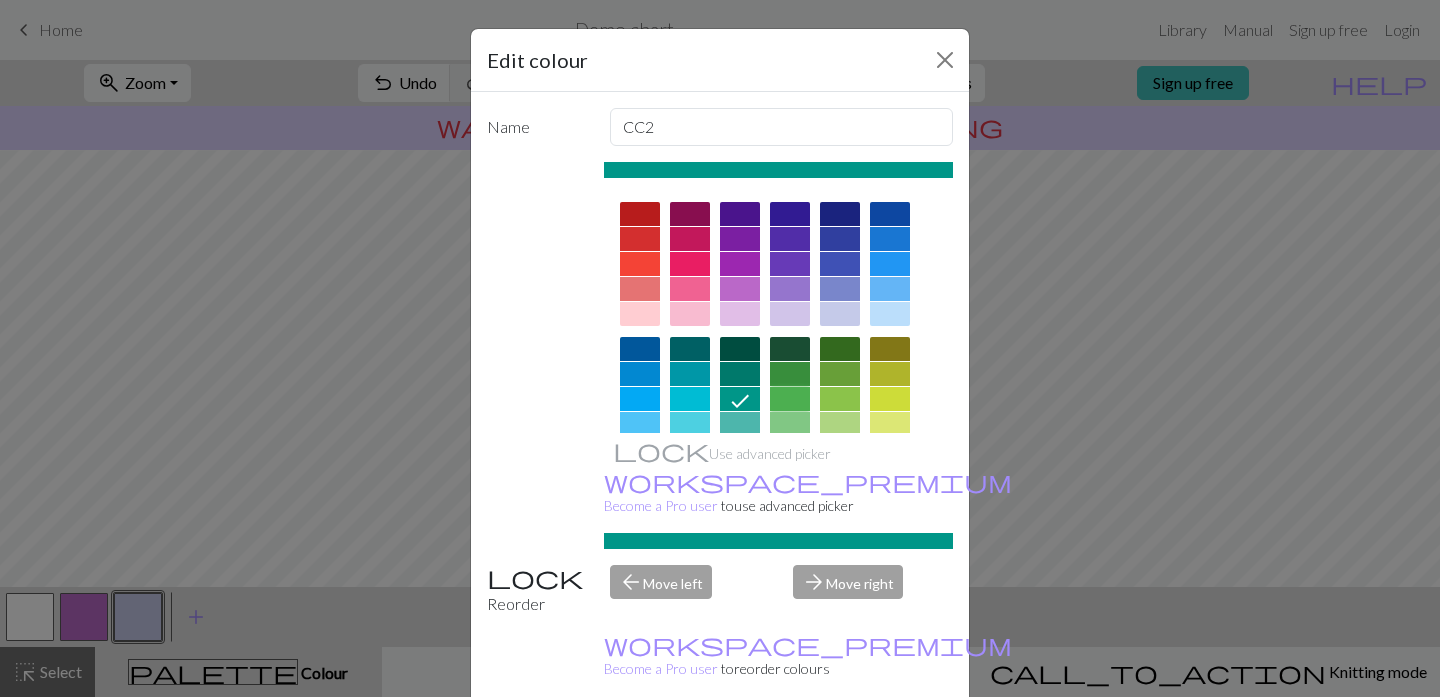 click at bounding box center (790, 399) 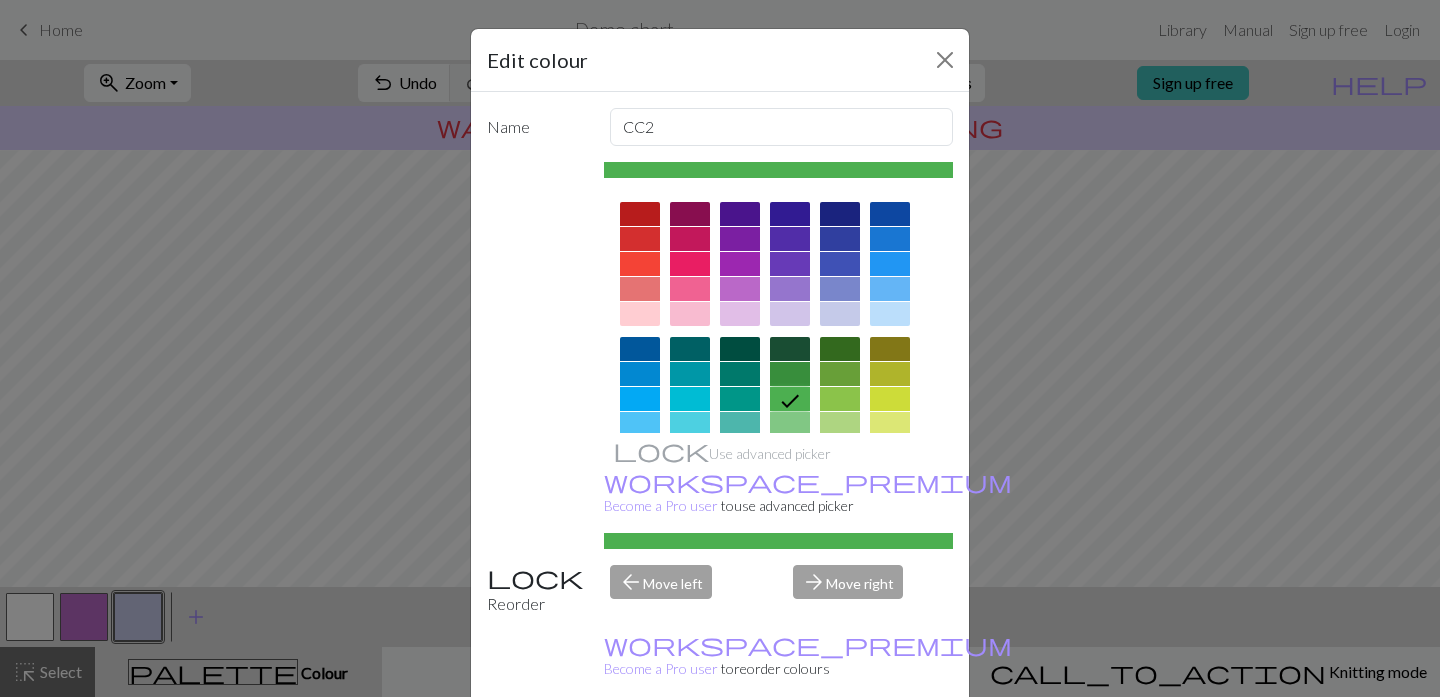 click at bounding box center (740, 399) 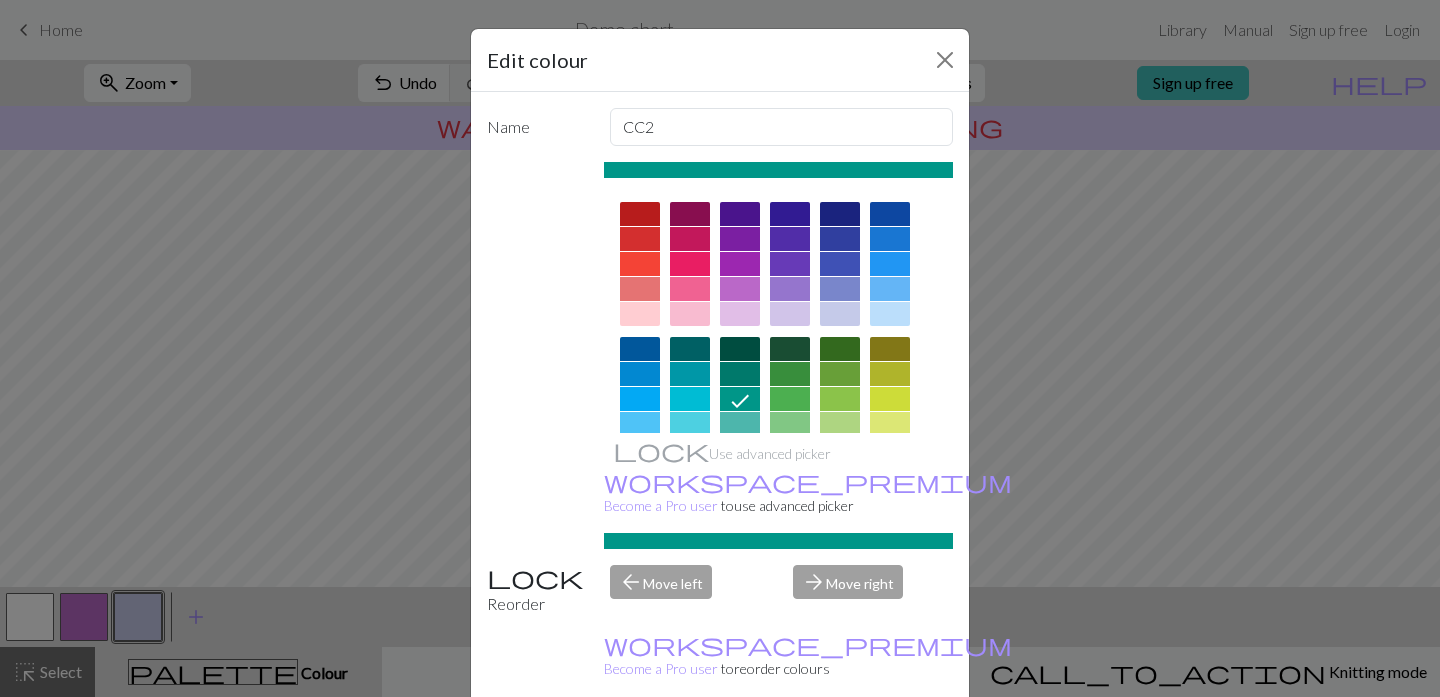 click on "Done" at bounding box center [840, 748] 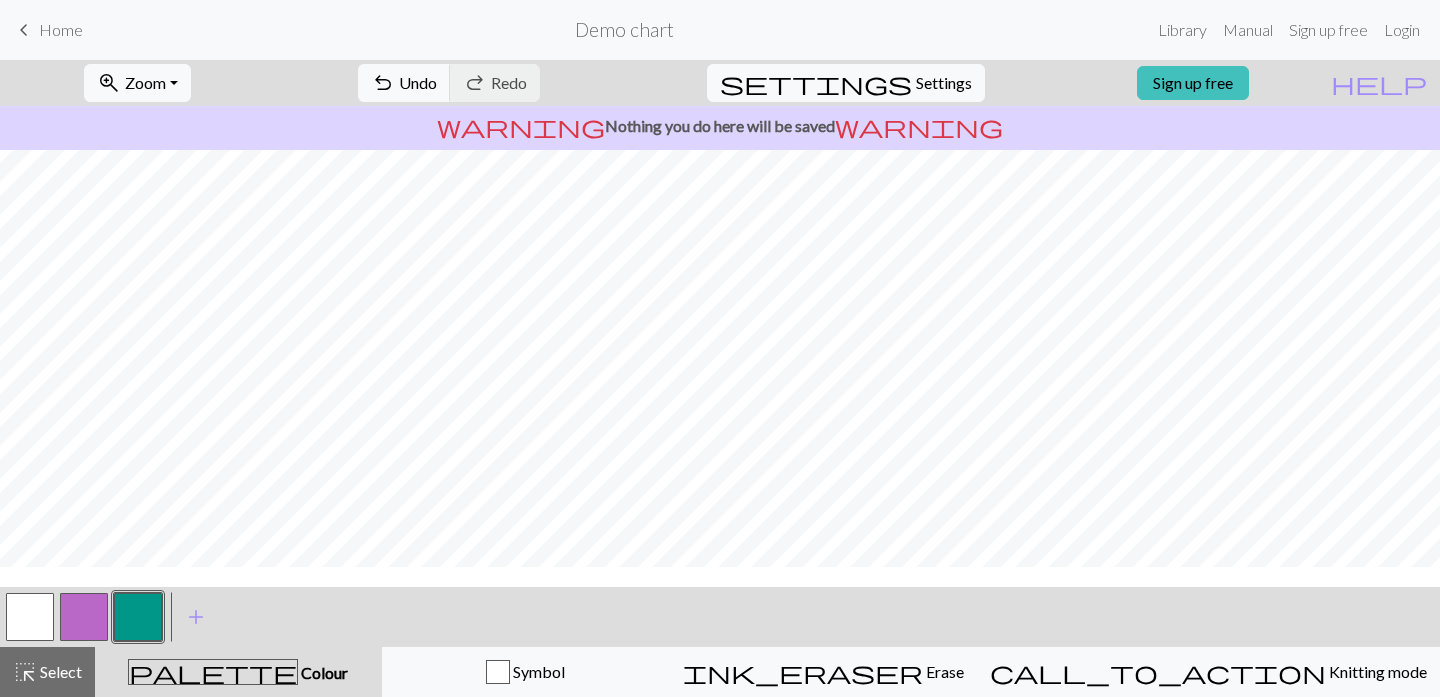 scroll, scrollTop: 0, scrollLeft: 0, axis: both 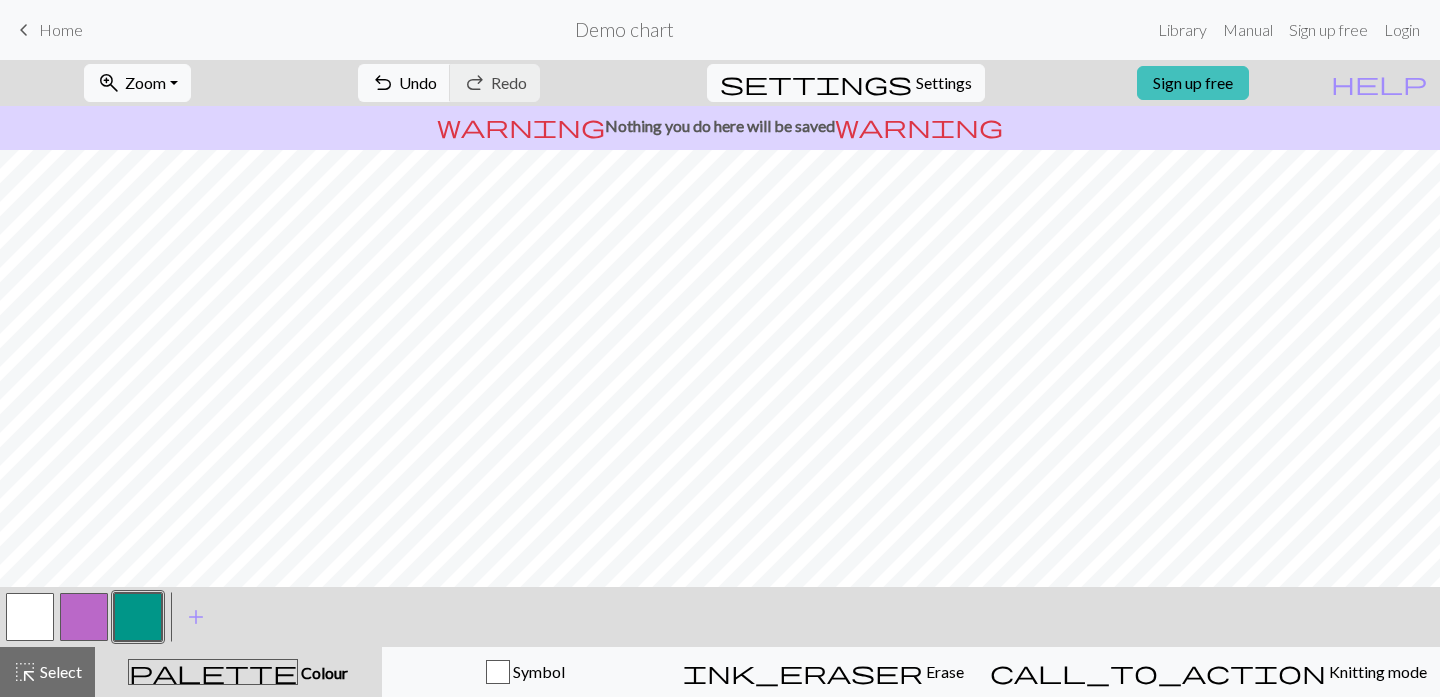 click at bounding box center (30, 617) 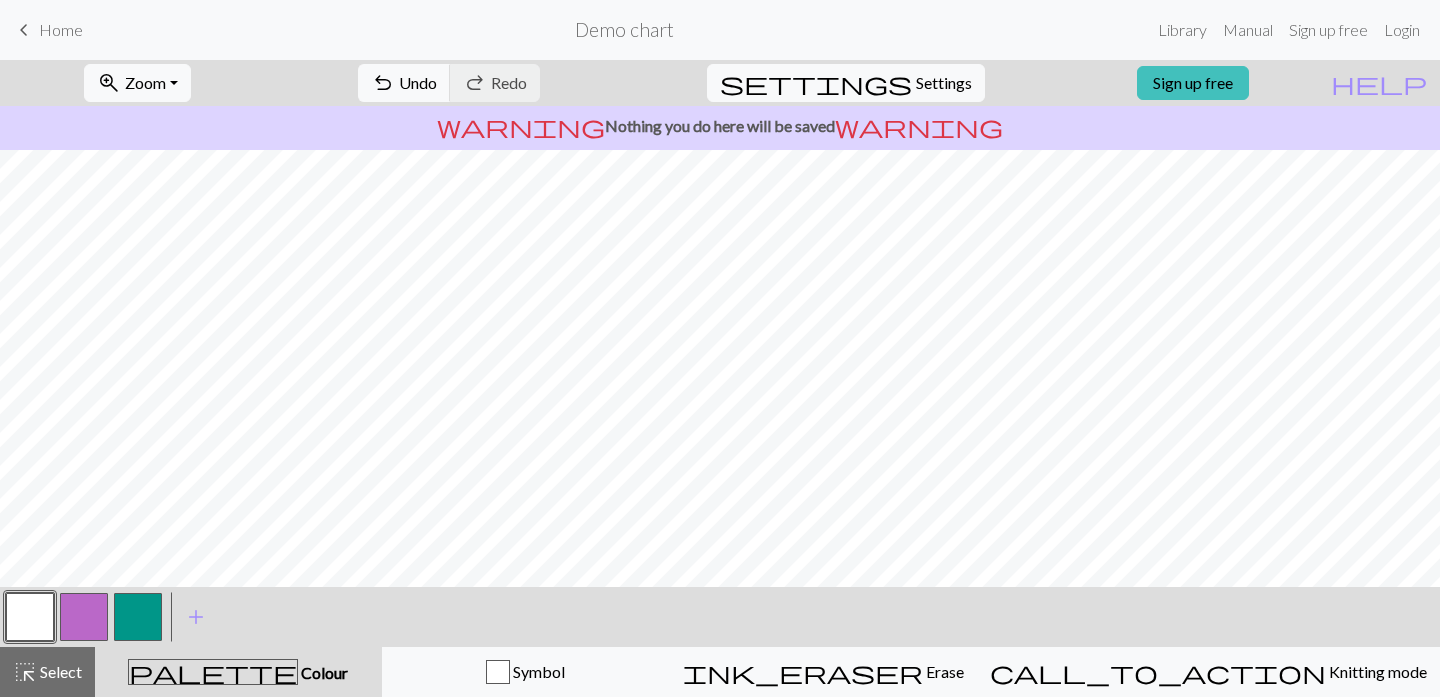 click at bounding box center [30, 617] 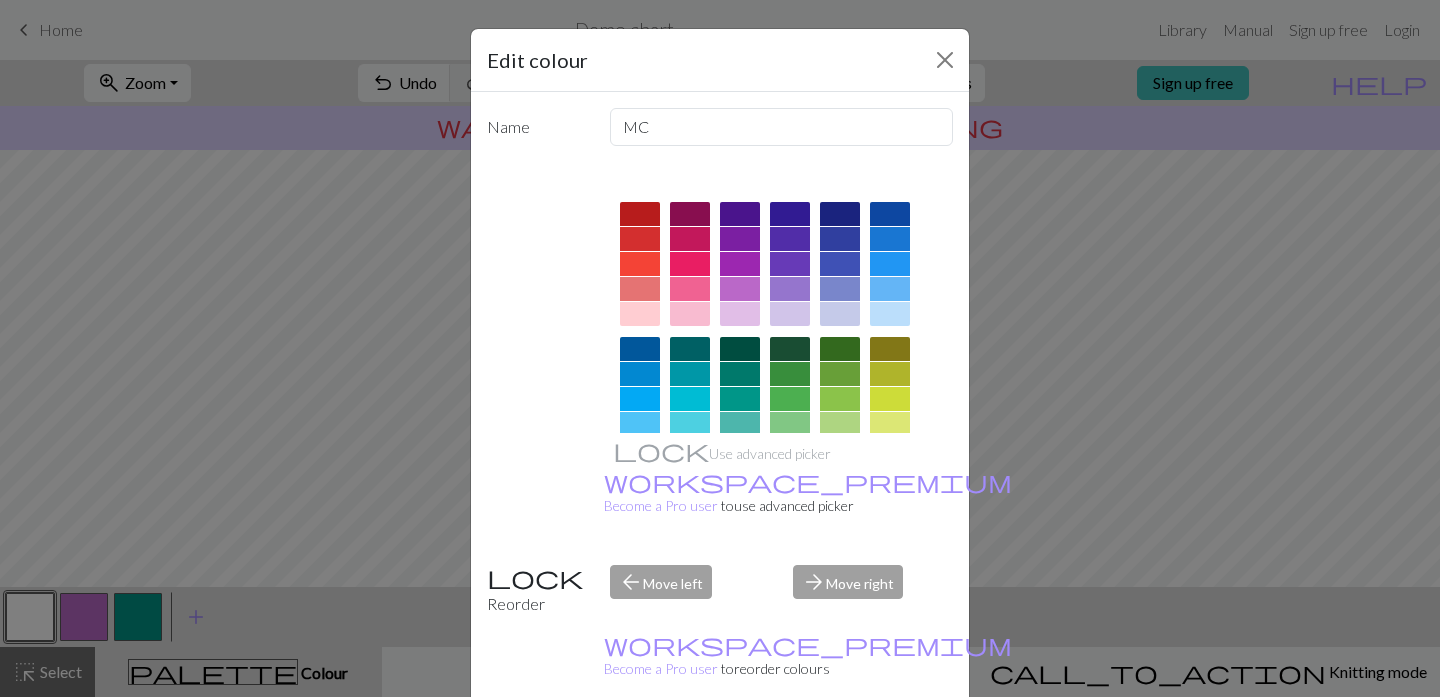 click on "Done" at bounding box center (840, 748) 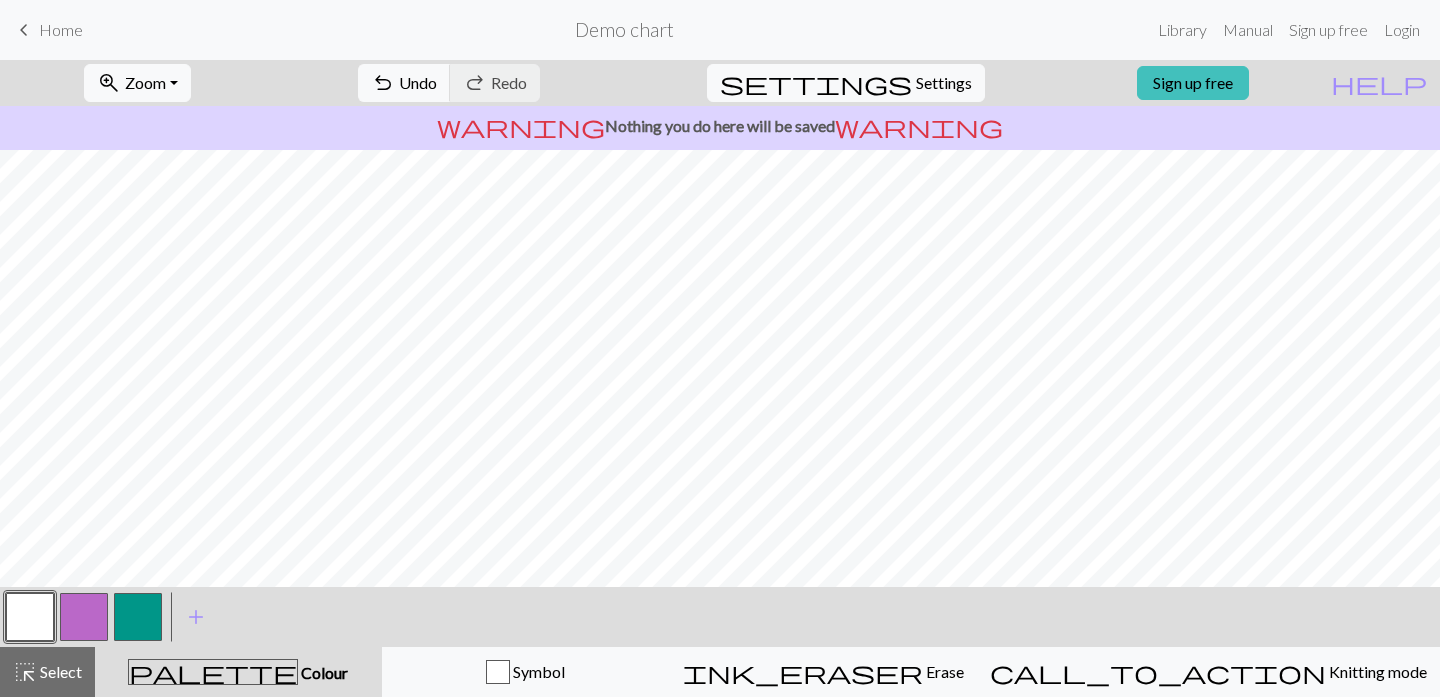 click at bounding box center (138, 617) 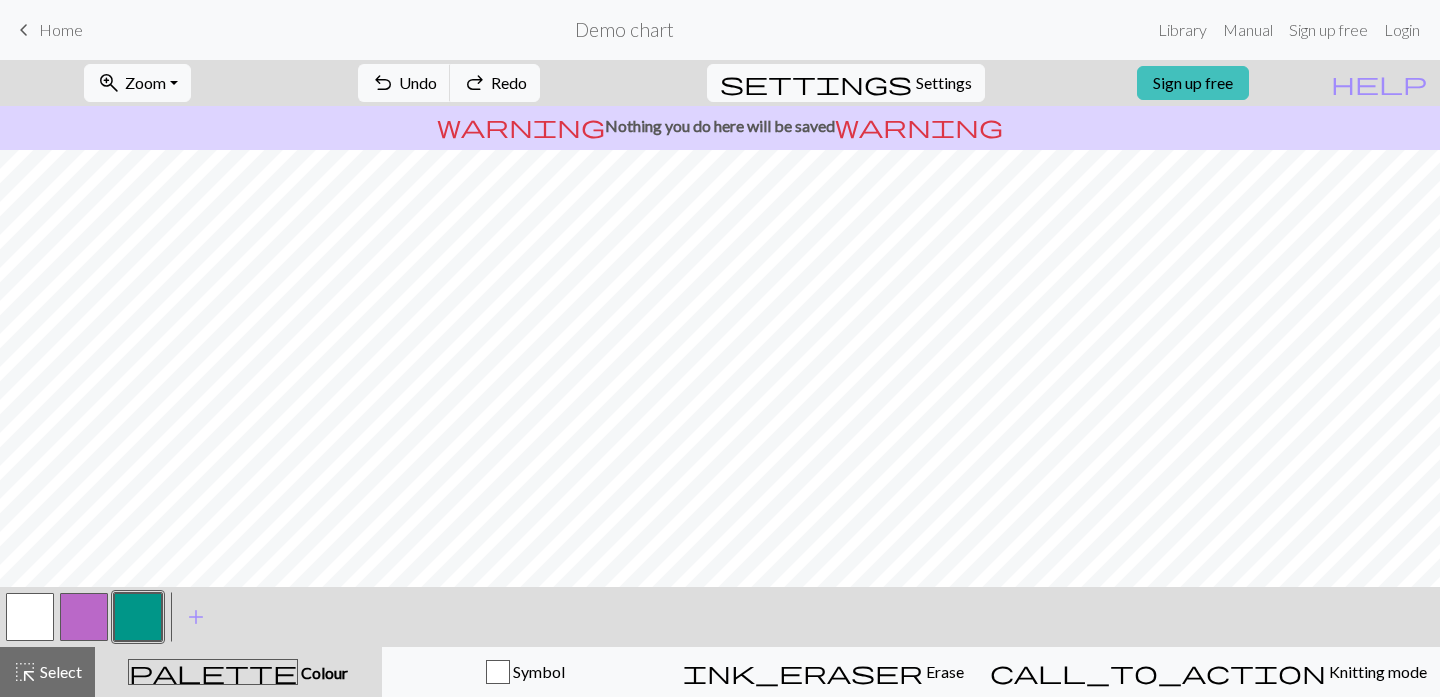 click at bounding box center (138, 617) 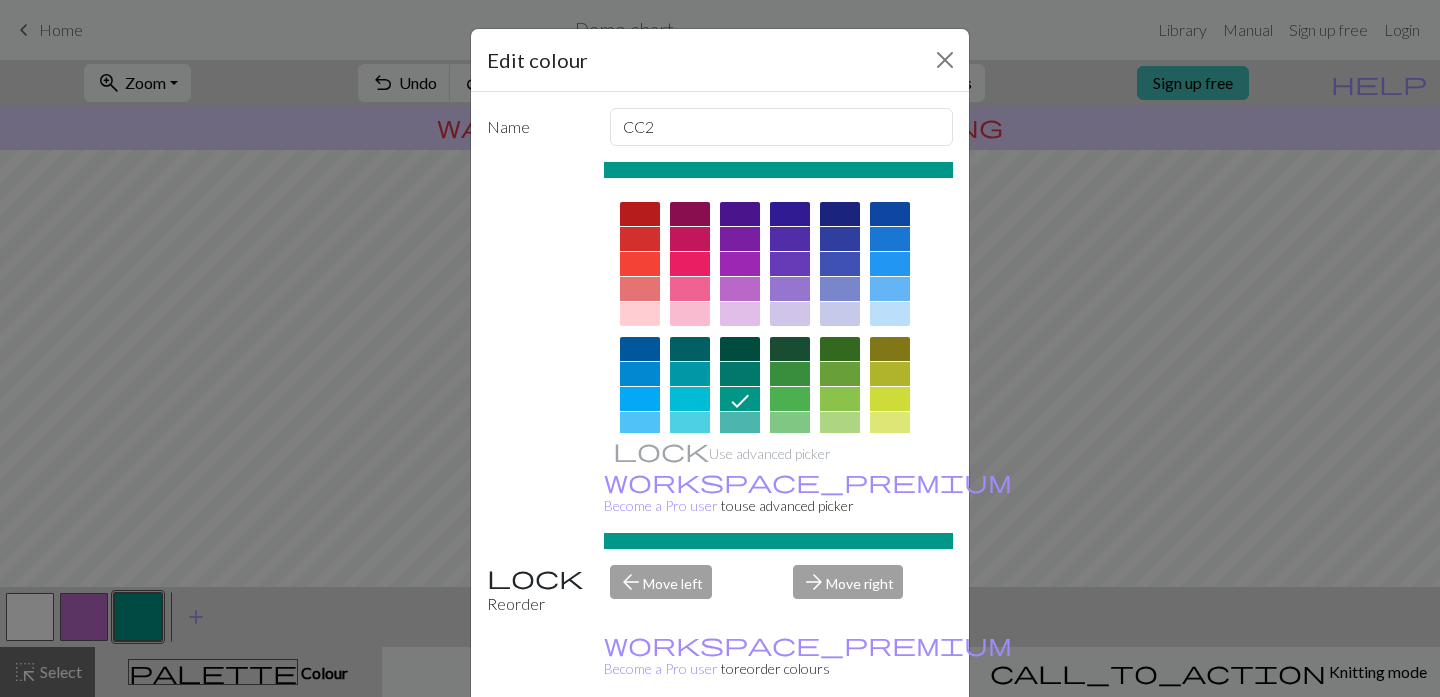 click on "Done" at bounding box center [840, 748] 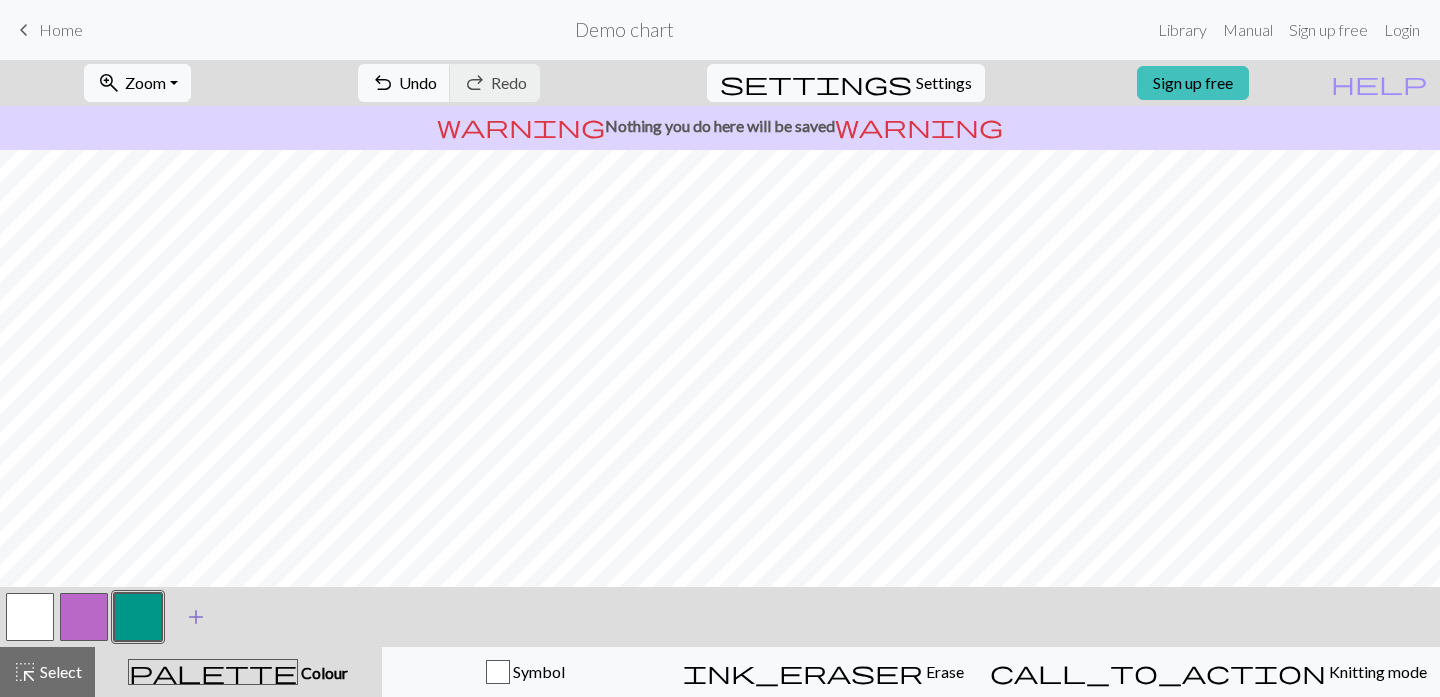 click on "add" at bounding box center [196, 617] 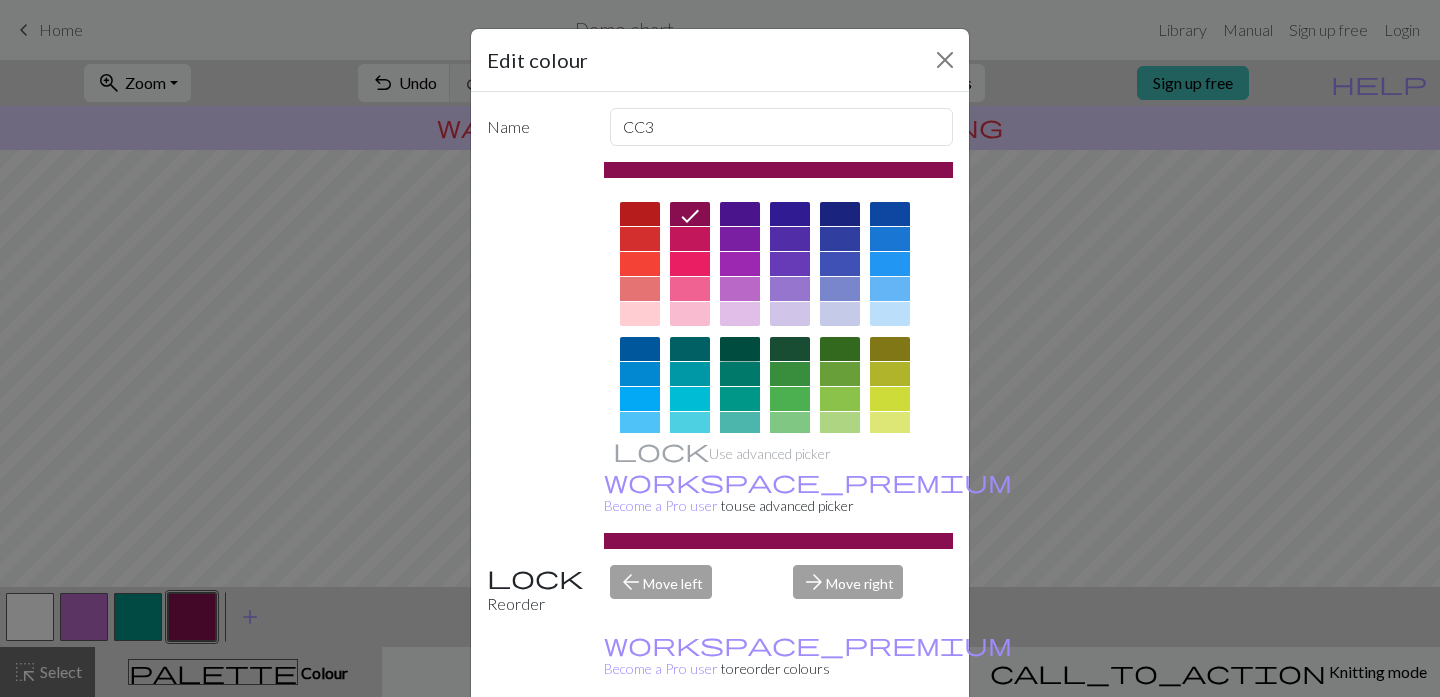 click at bounding box center (740, 349) 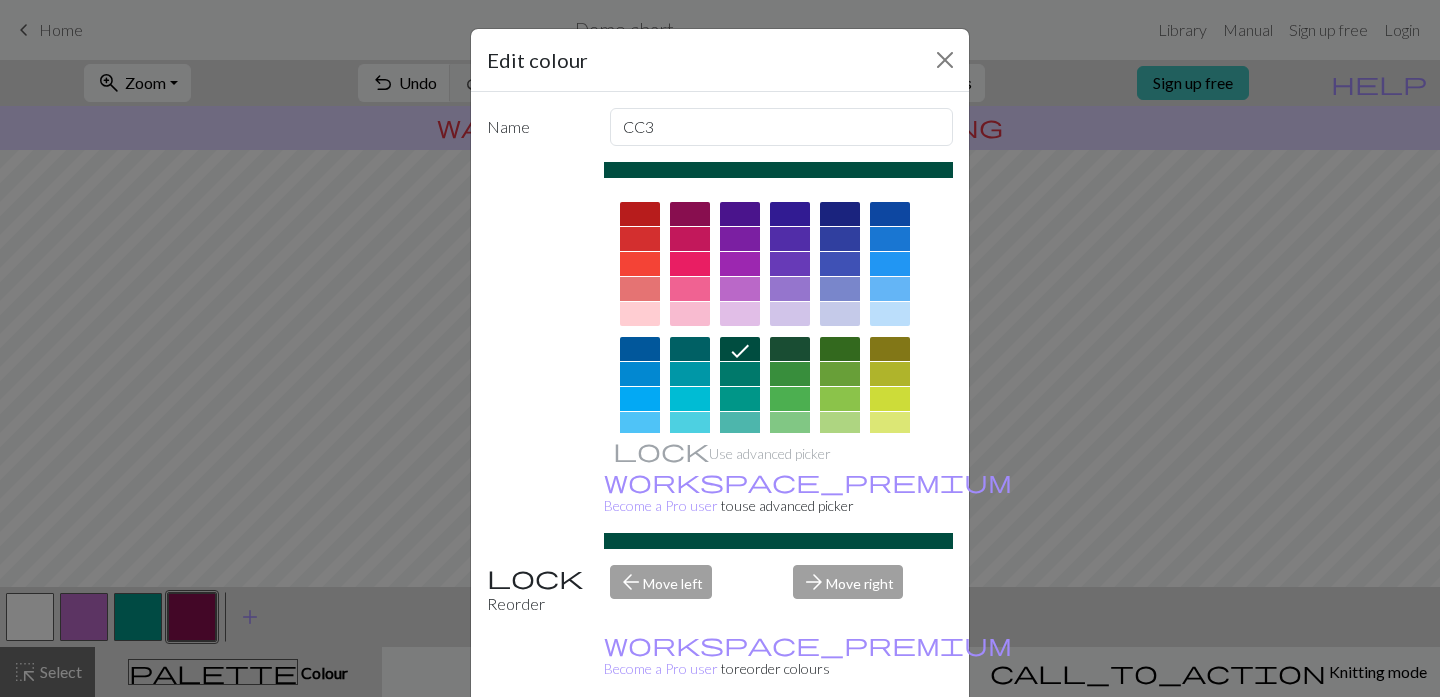 click on "Done" at bounding box center [840, 748] 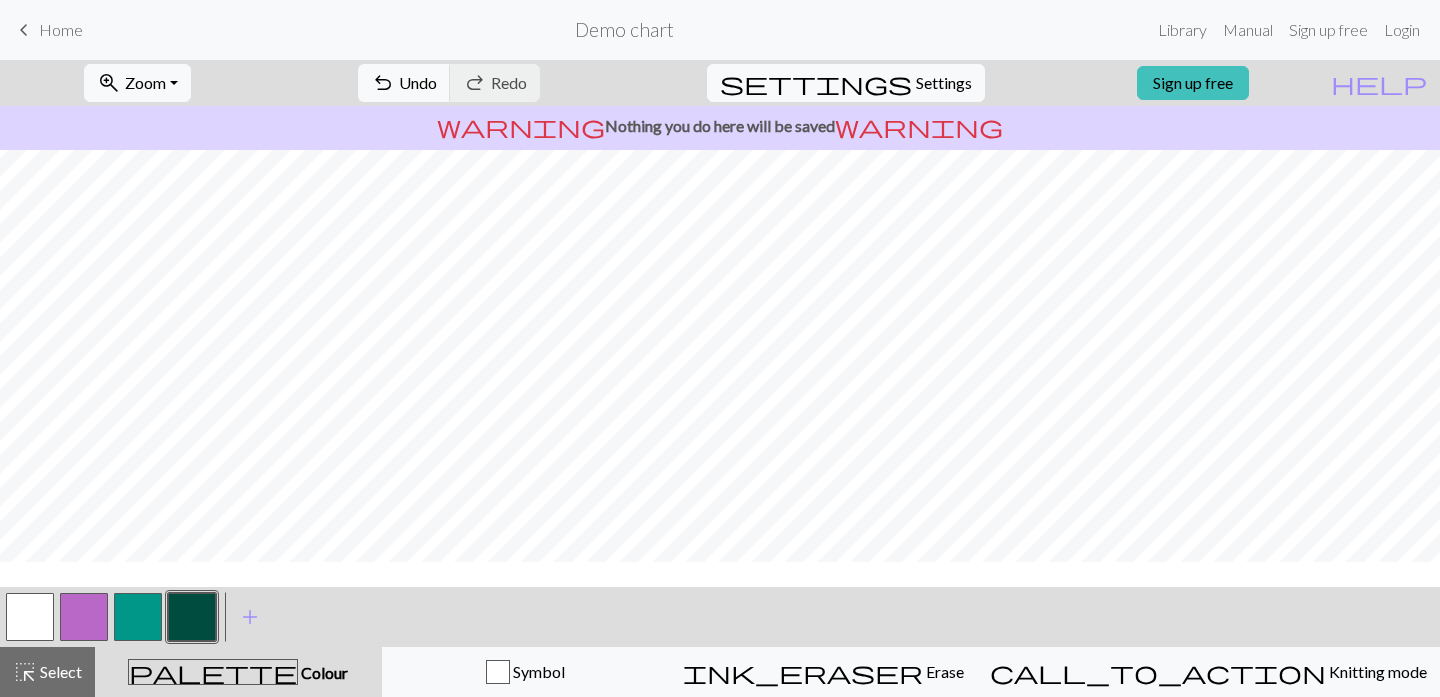 scroll, scrollTop: 0, scrollLeft: 0, axis: both 